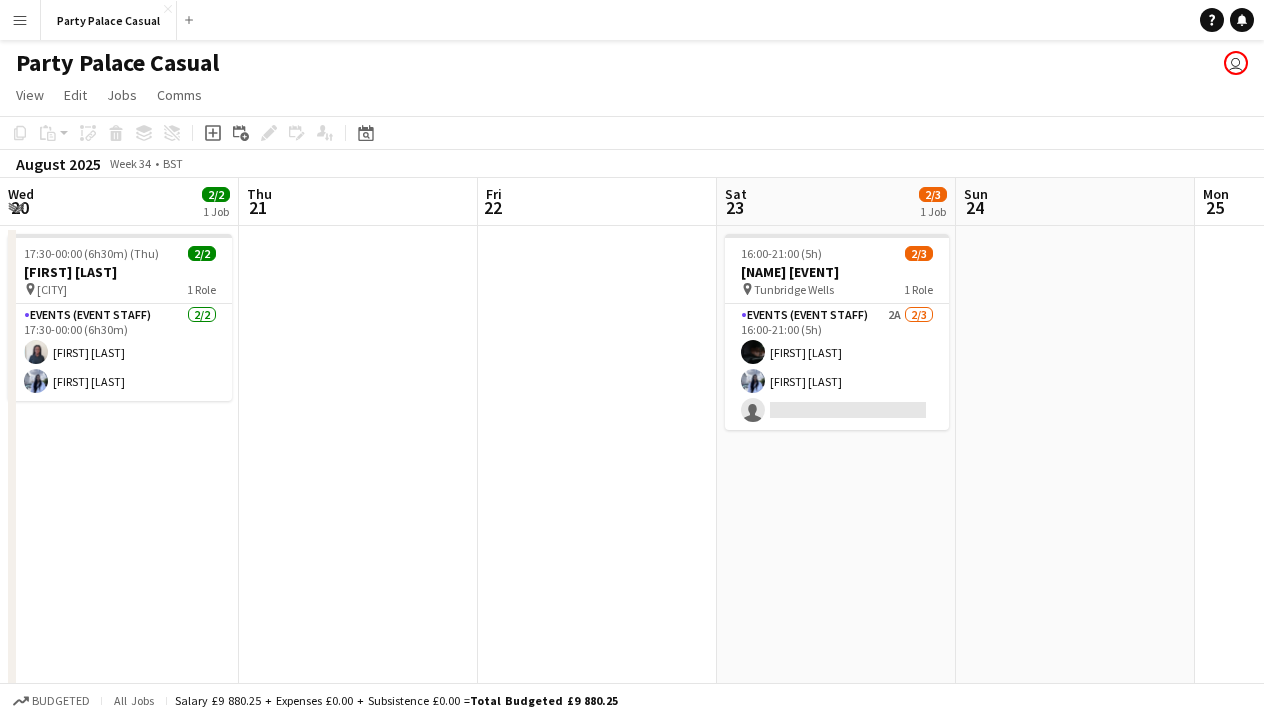 scroll, scrollTop: 0, scrollLeft: 0, axis: both 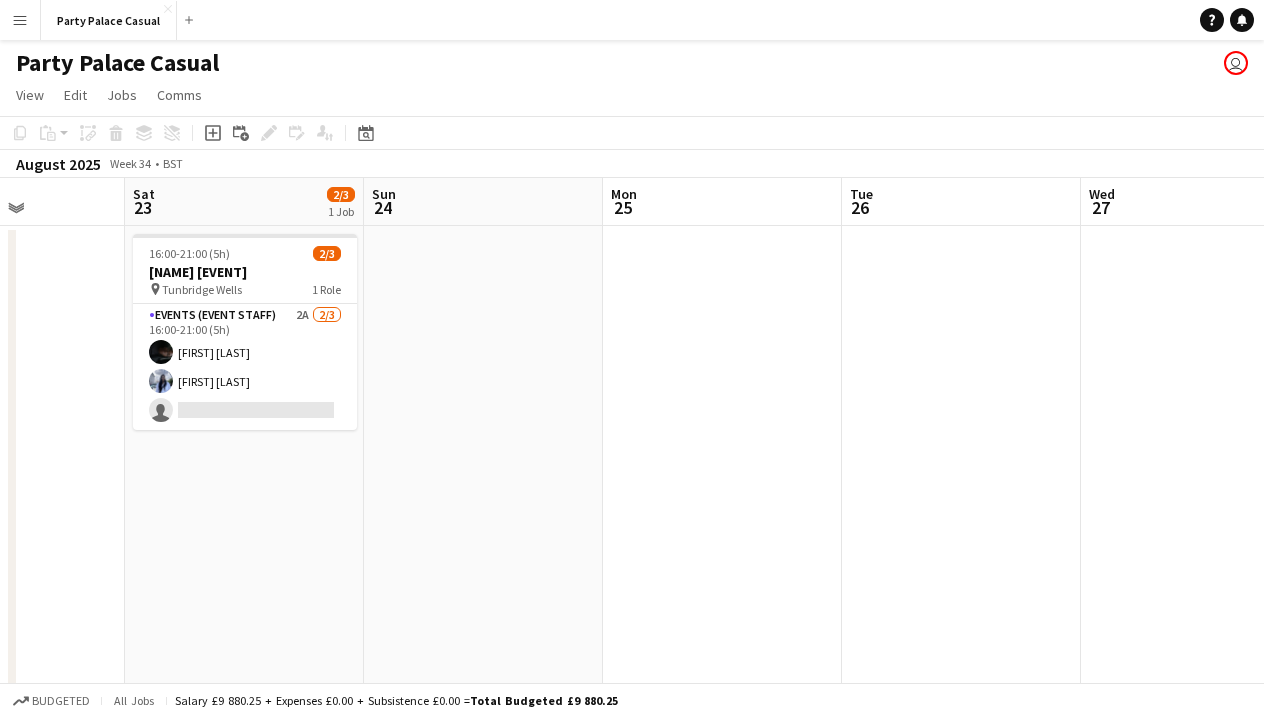 click at bounding box center (483, 460) 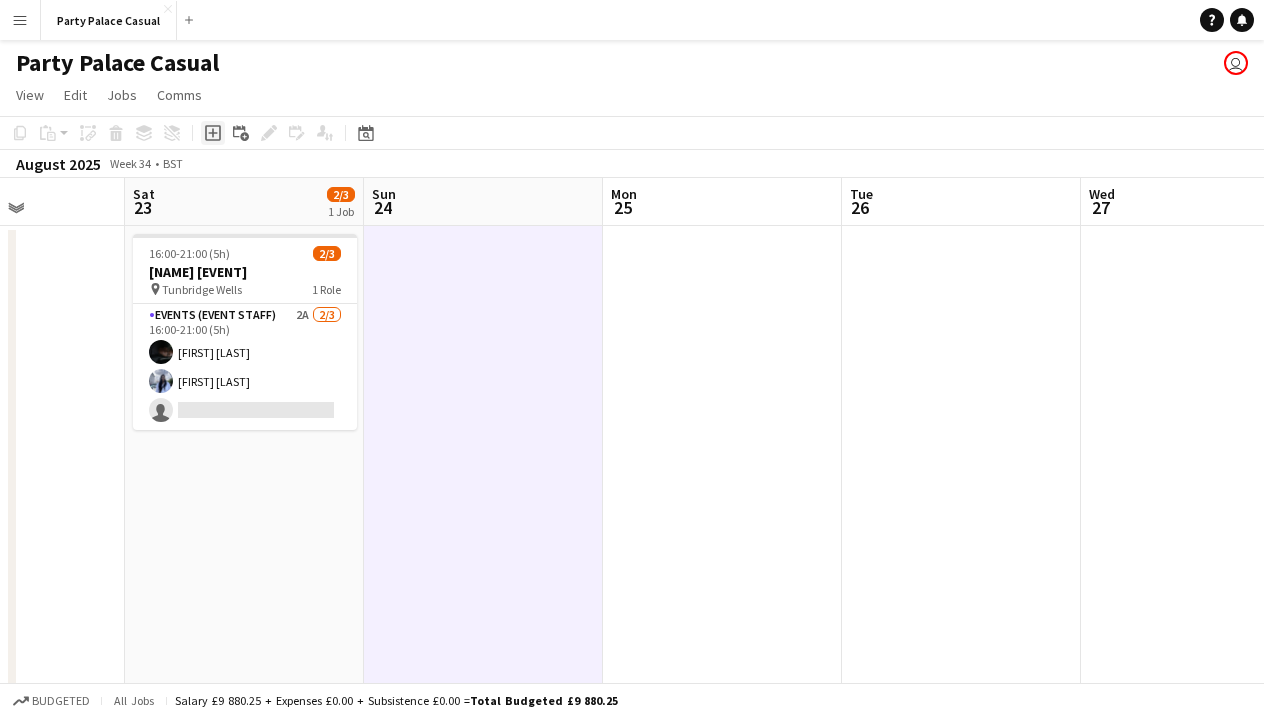click 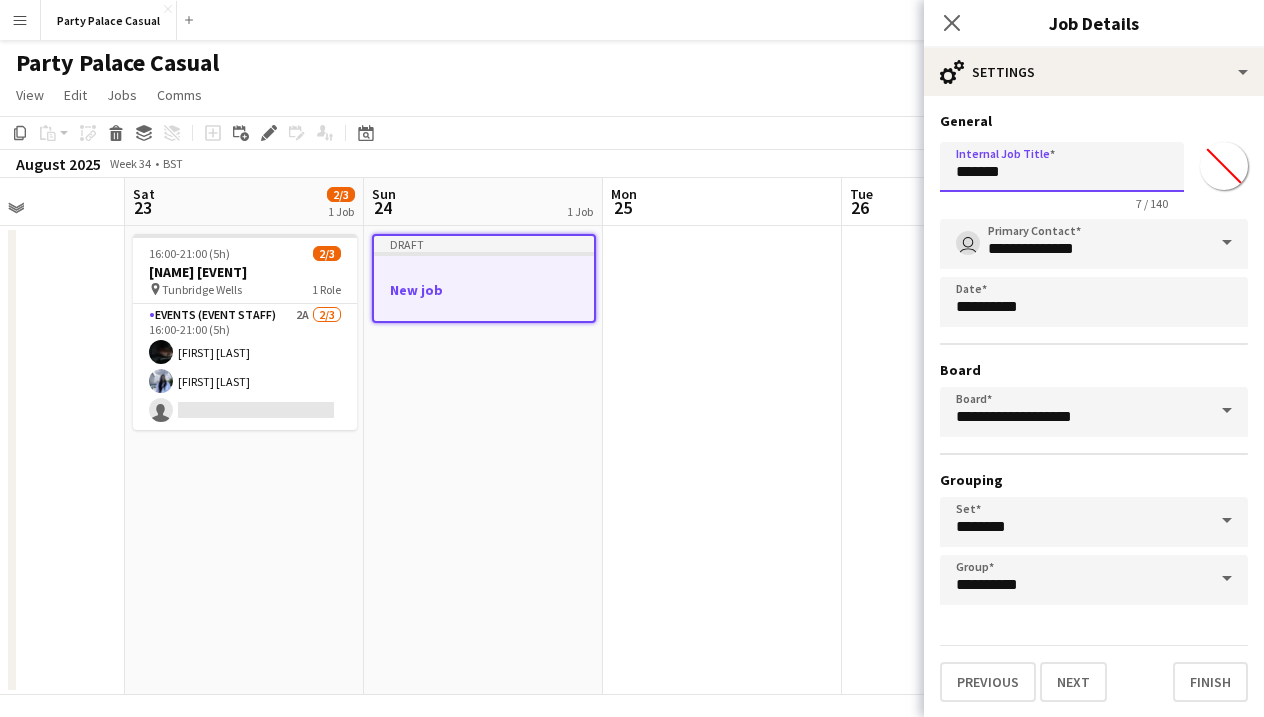 drag, startPoint x: 1078, startPoint y: 187, endPoint x: 918, endPoint y: 172, distance: 160.70158 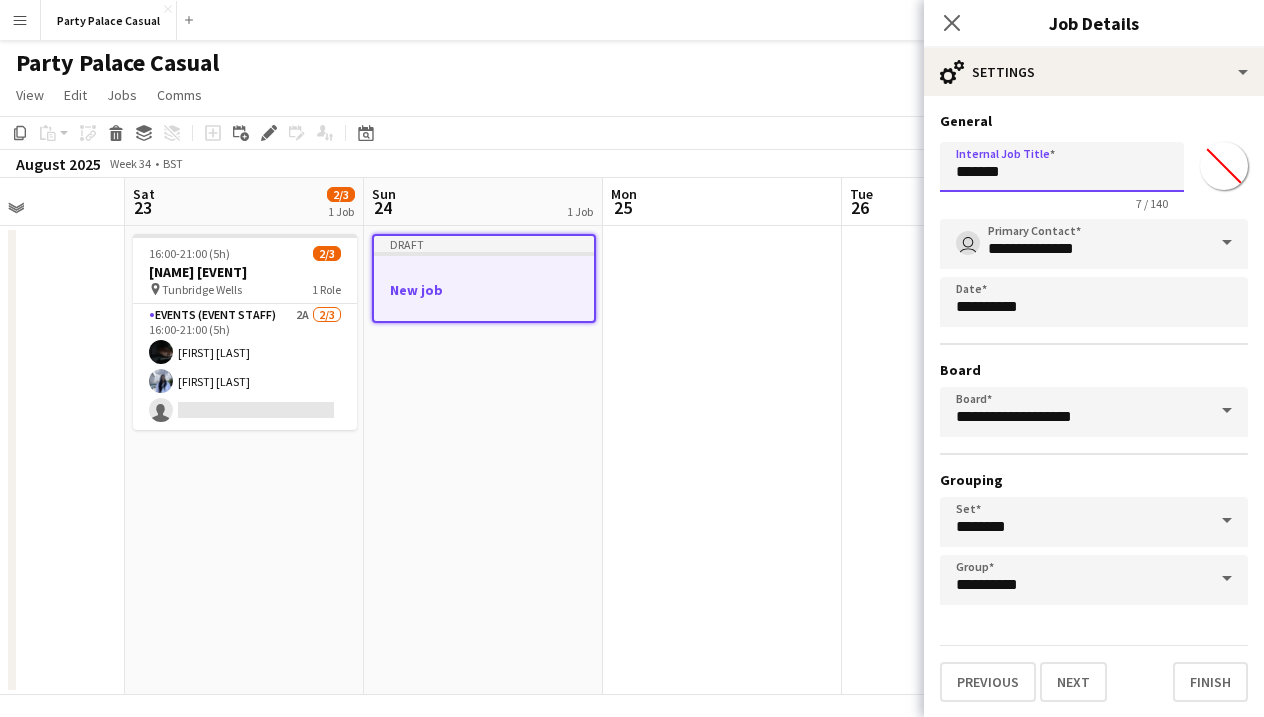 click on "Menu
Boards
Boards   Boards   All jobs   Status
Workforce
Workforce   My Workforce   Recruiting
Comms
Comms
Pay
Pay   Approvals   Payments   Reports
Platform Settings
Platform Settings   App settings   Your settings   Profiles
Training Academy
Training Academy
Knowledge Base
Knowledge Base
Product Updates
Product Updates   Log Out   Privacy   Party Palace Casual
Close
Add
Help
Notifications
Party Palace Casual
user
View  Day view expanded Day view collapsed Month view Date picker Jump to today Copy" at bounding box center [632, 364] 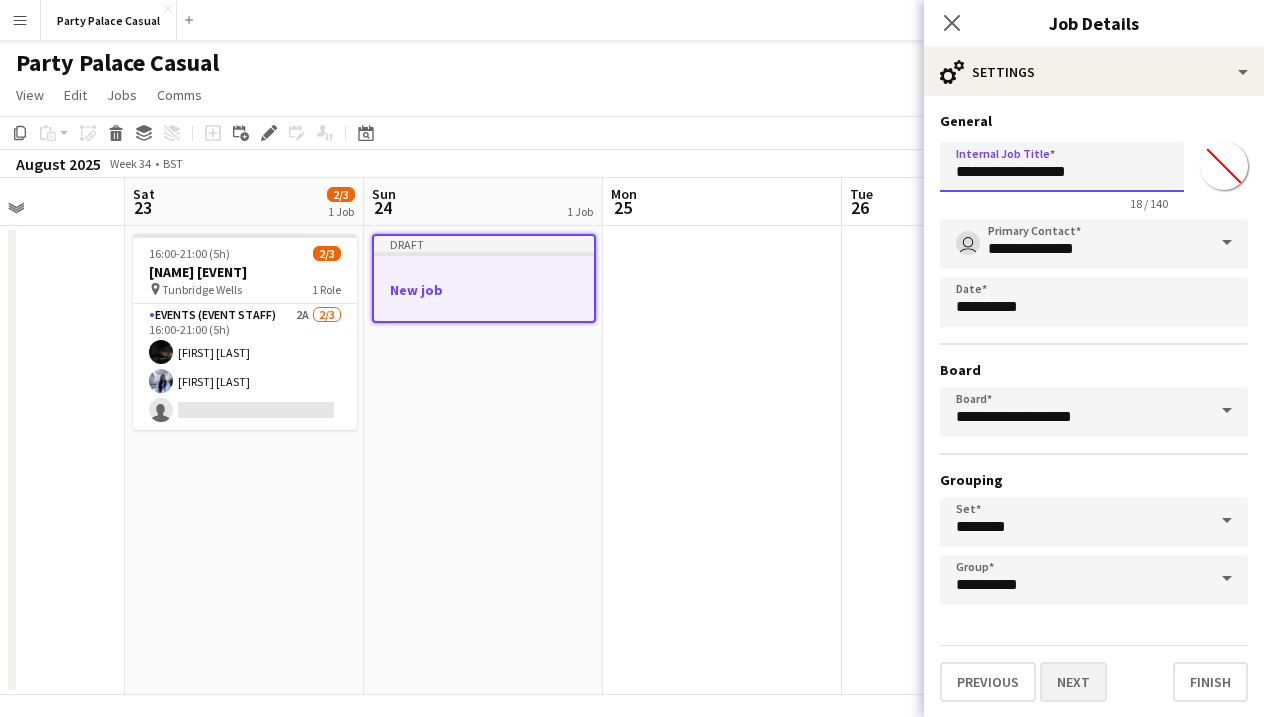 type on "**********" 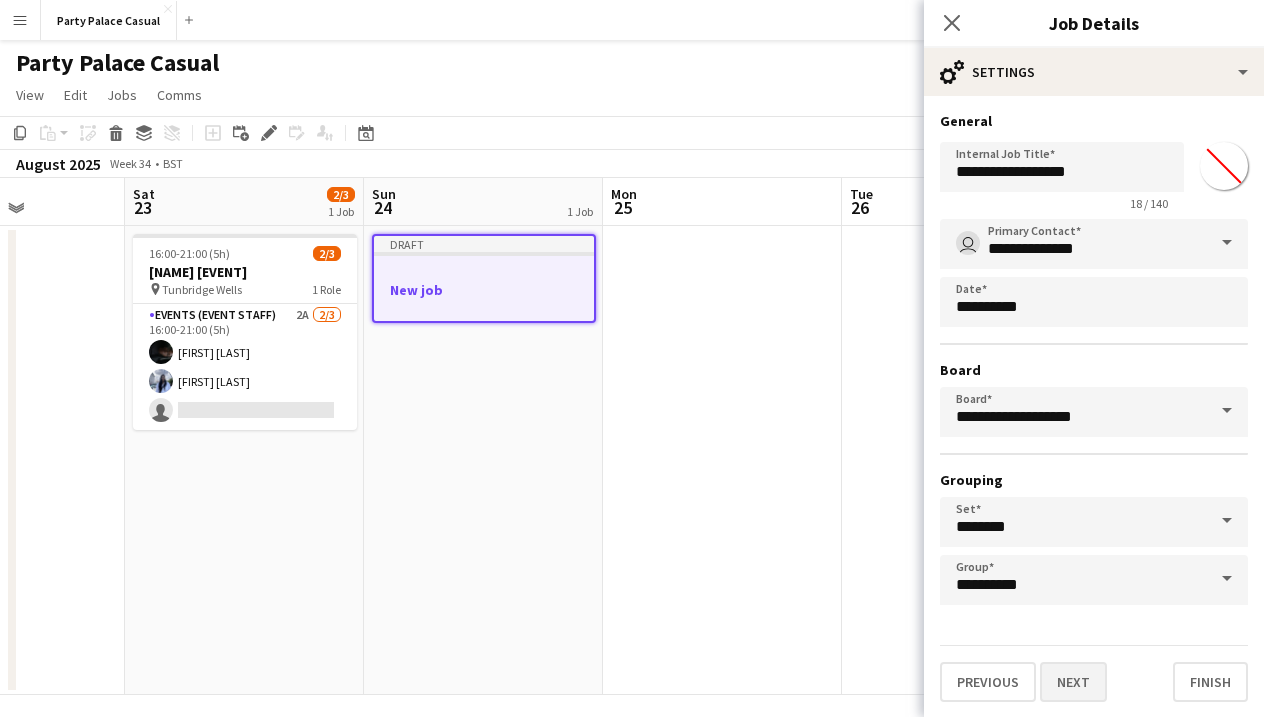 click on "Next" at bounding box center (1073, 682) 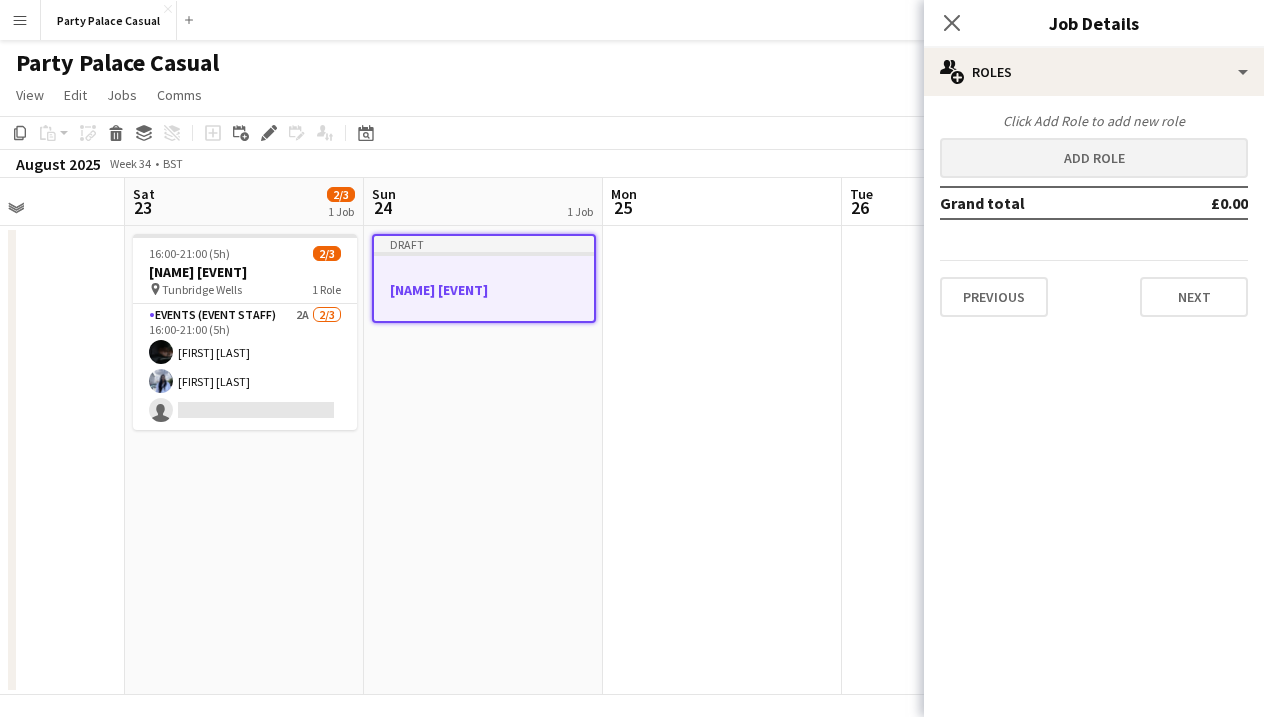 click on "Add role" at bounding box center [1094, 158] 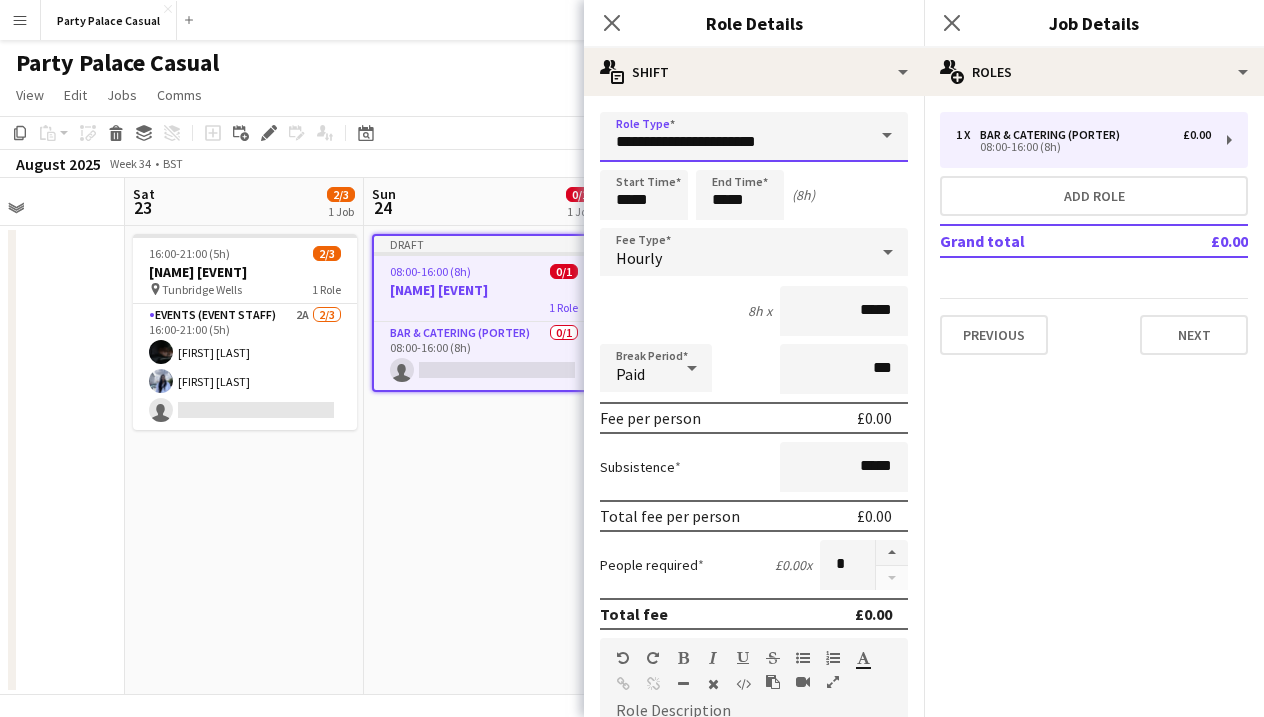 click on "**********" at bounding box center [754, 137] 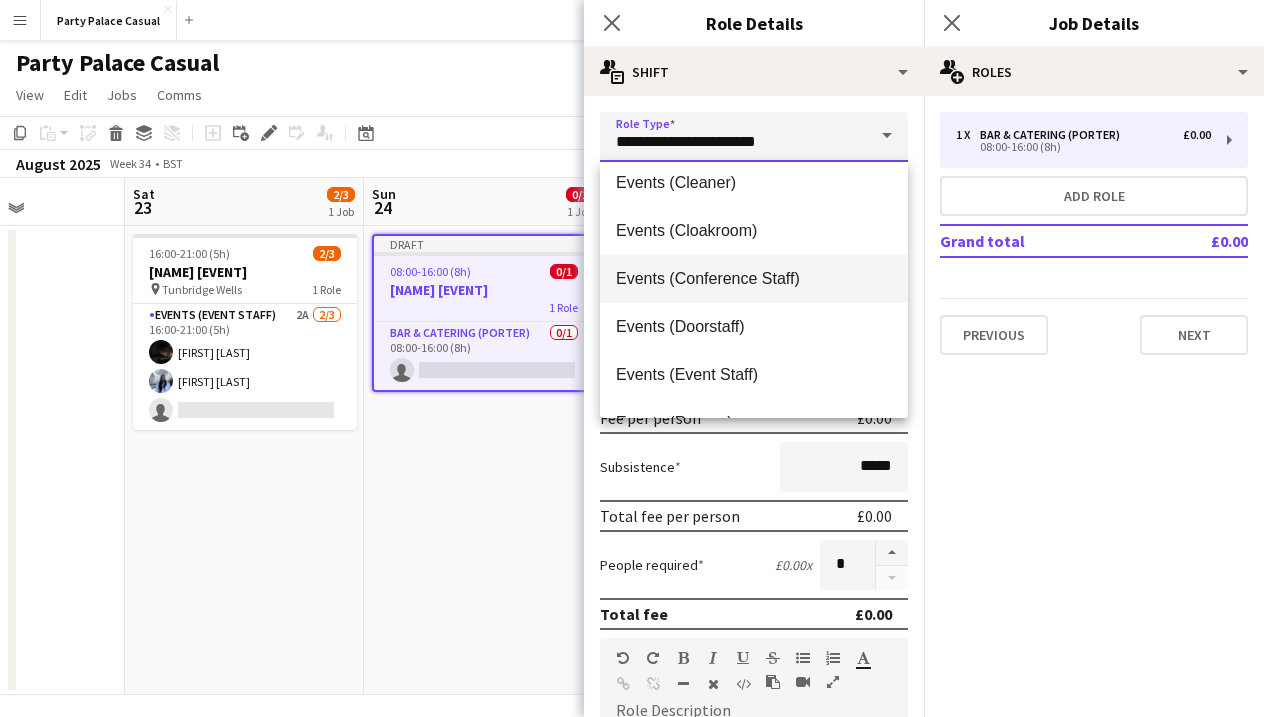 scroll, scrollTop: 134, scrollLeft: 0, axis: vertical 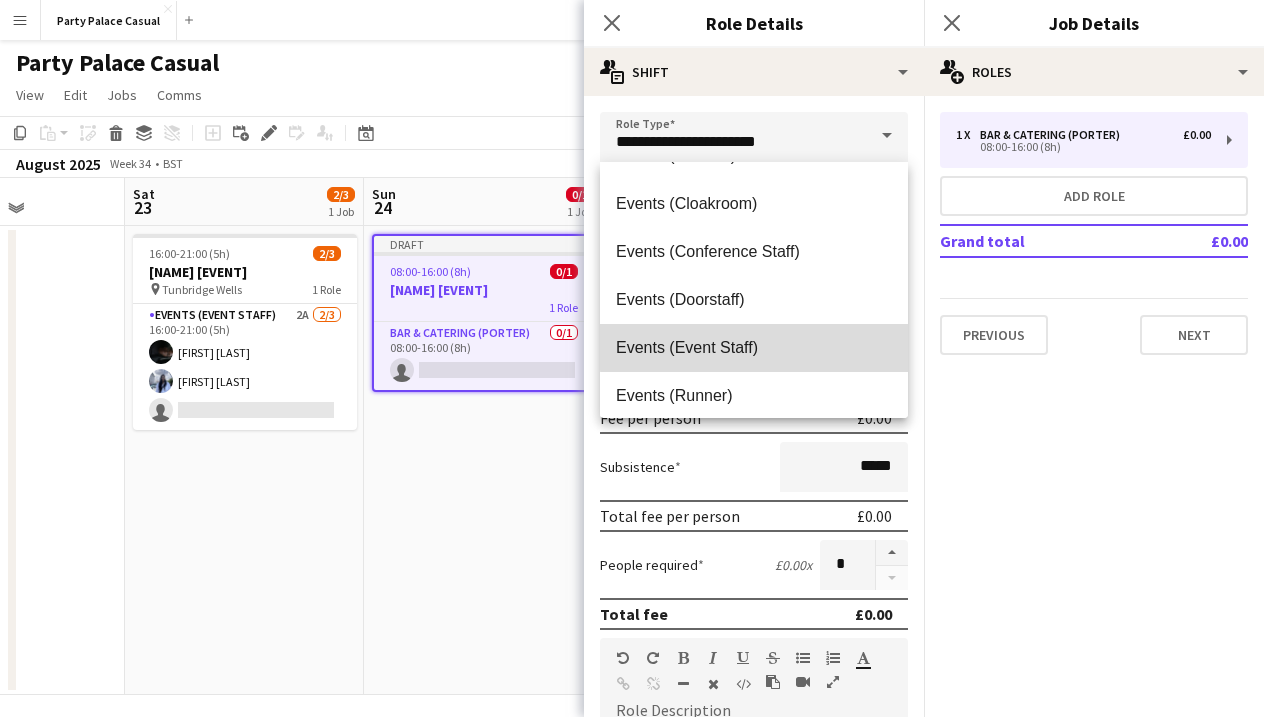 click on "Events (Event Staff)" at bounding box center [754, 347] 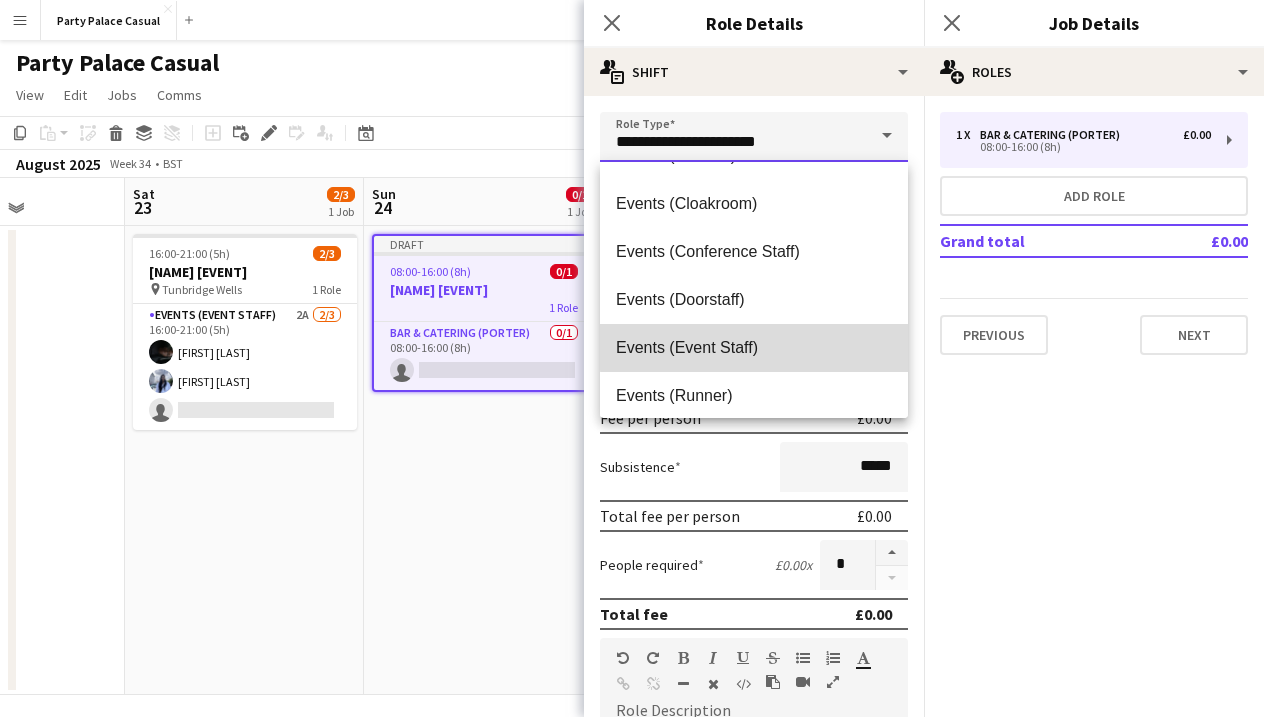 type on "**********" 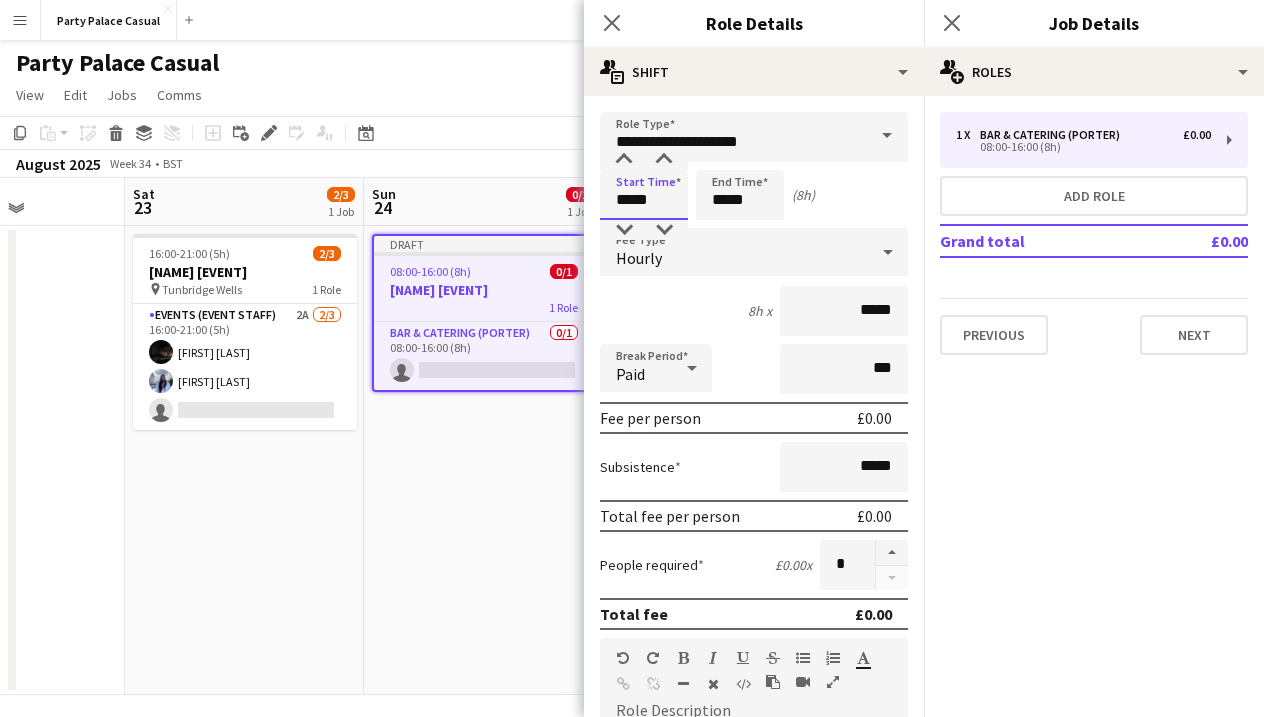 drag, startPoint x: 631, startPoint y: 202, endPoint x: 600, endPoint y: 203, distance: 31.016125 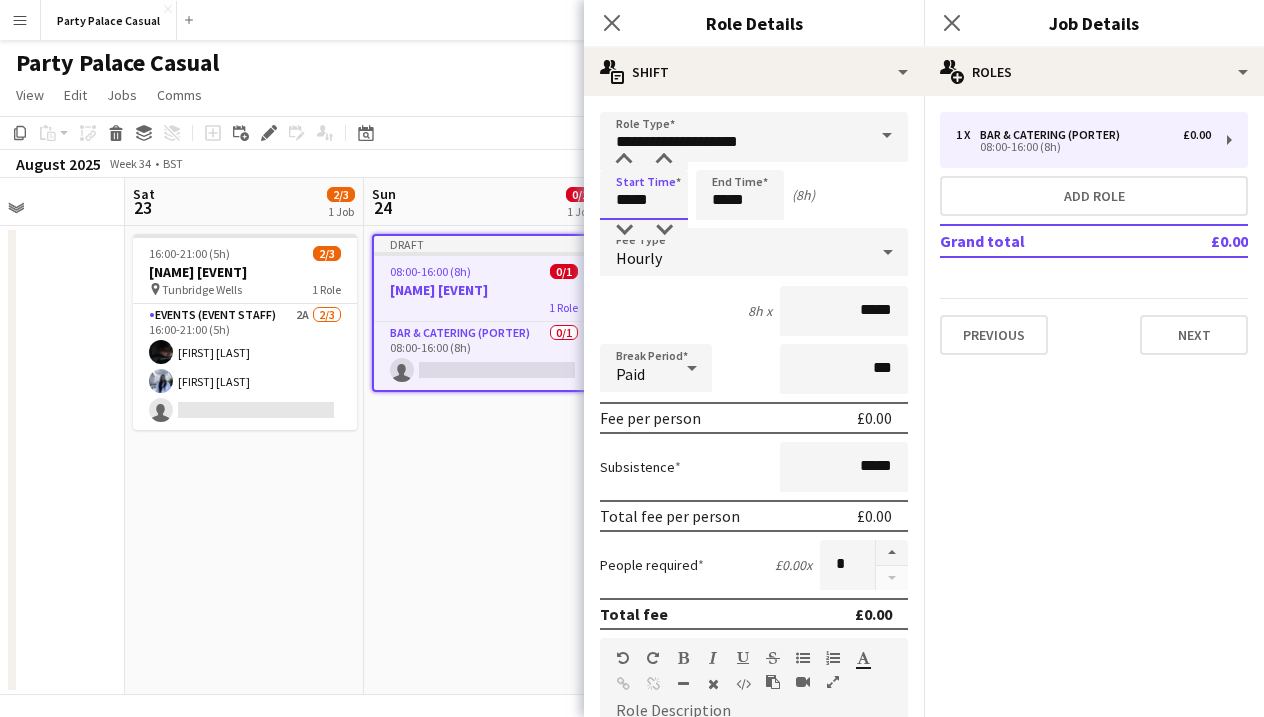 click on "*****" at bounding box center (644, 195) 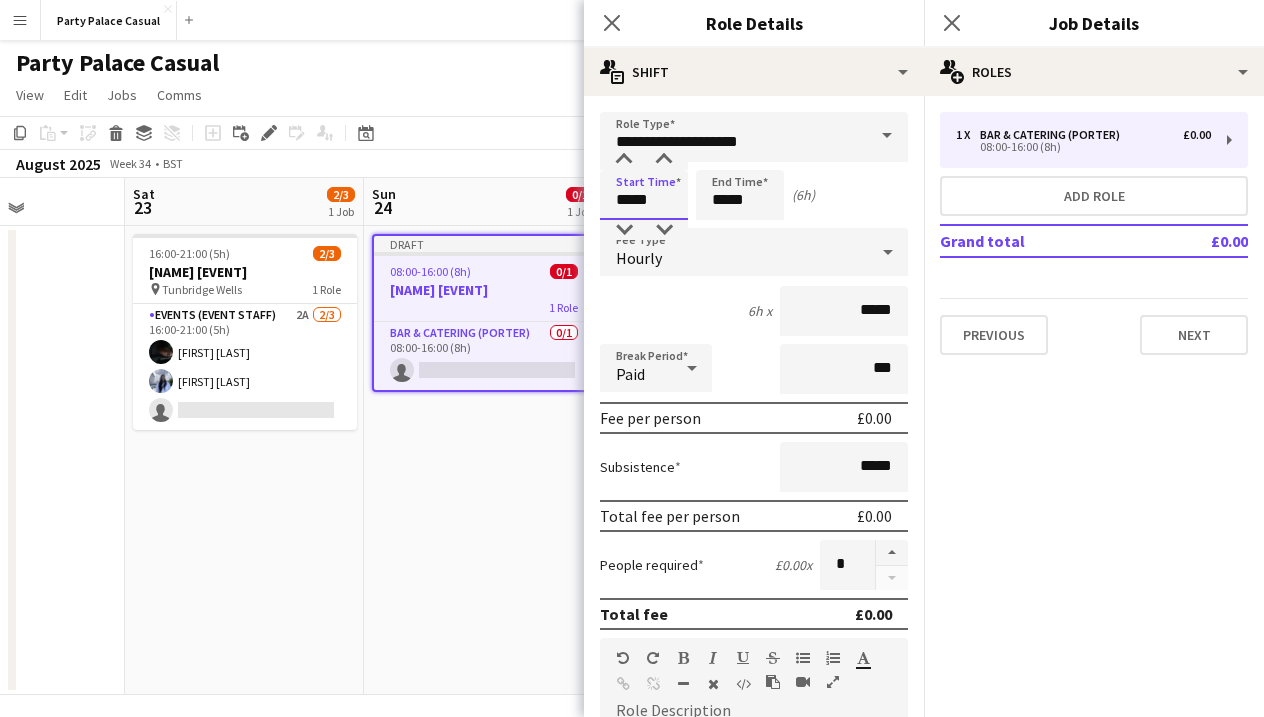 type on "*****" 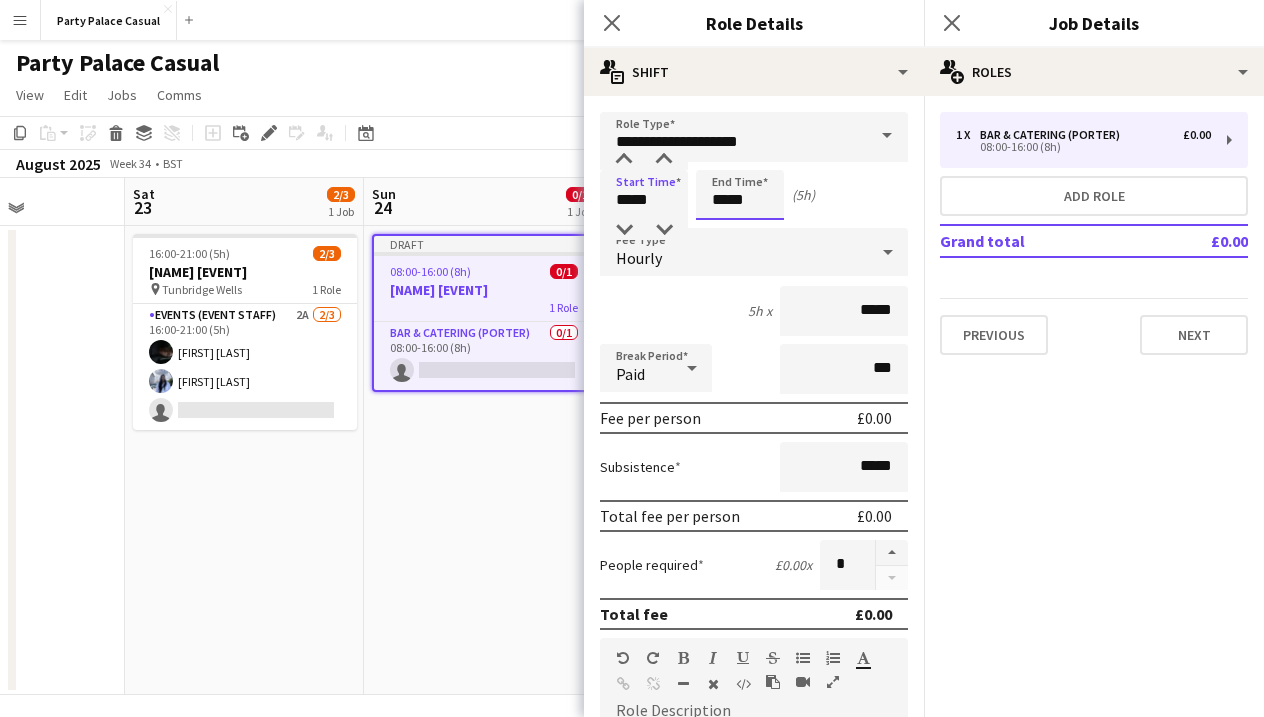 click on "*****" at bounding box center [740, 195] 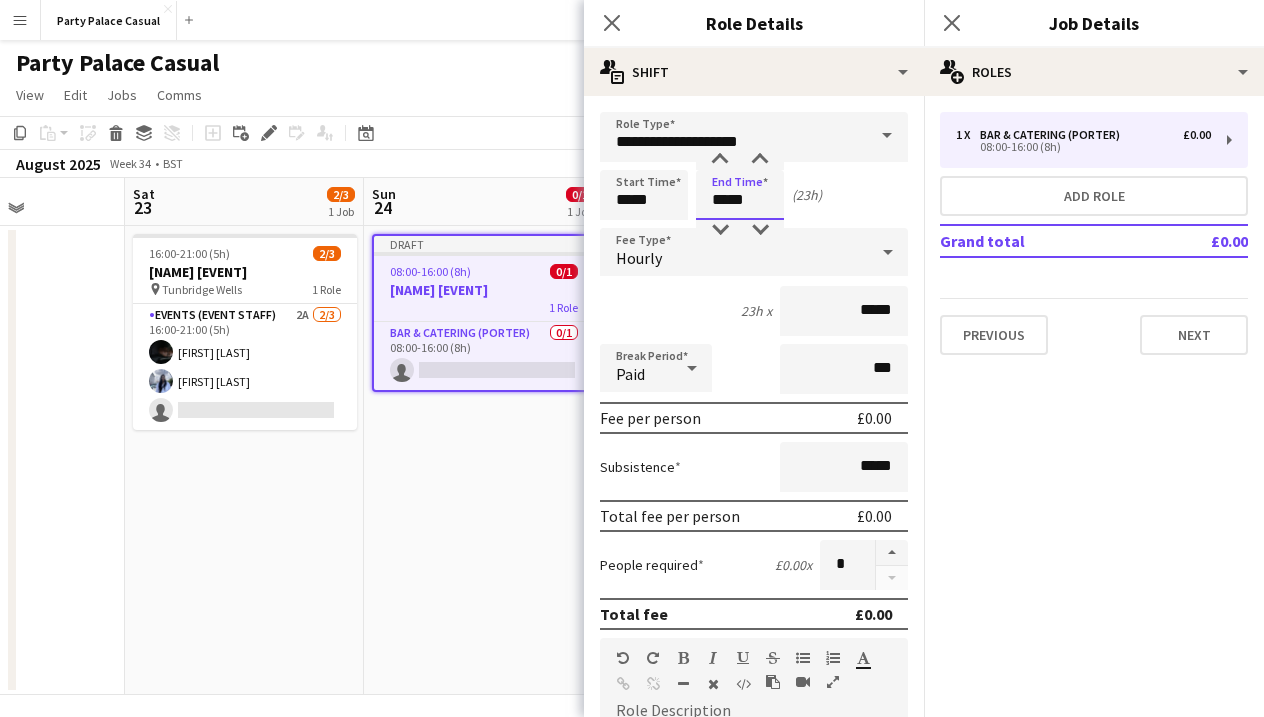 type on "*****" 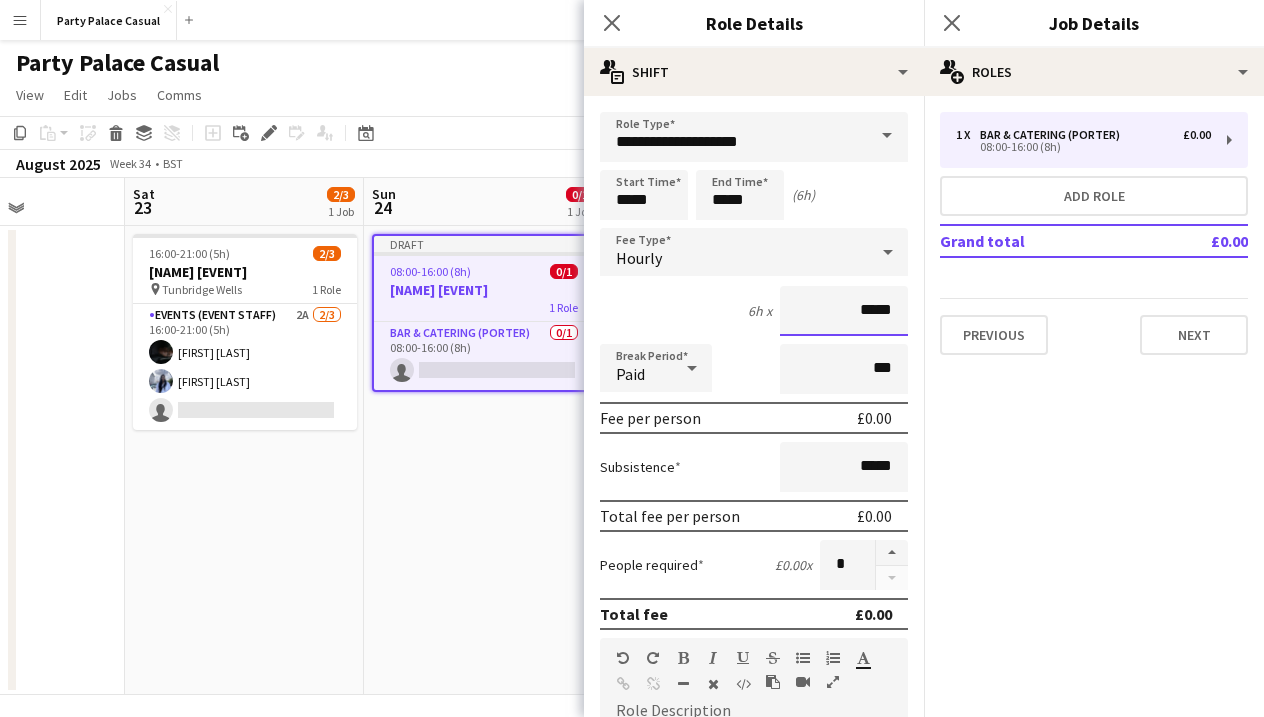 click on "*****" at bounding box center [844, 311] 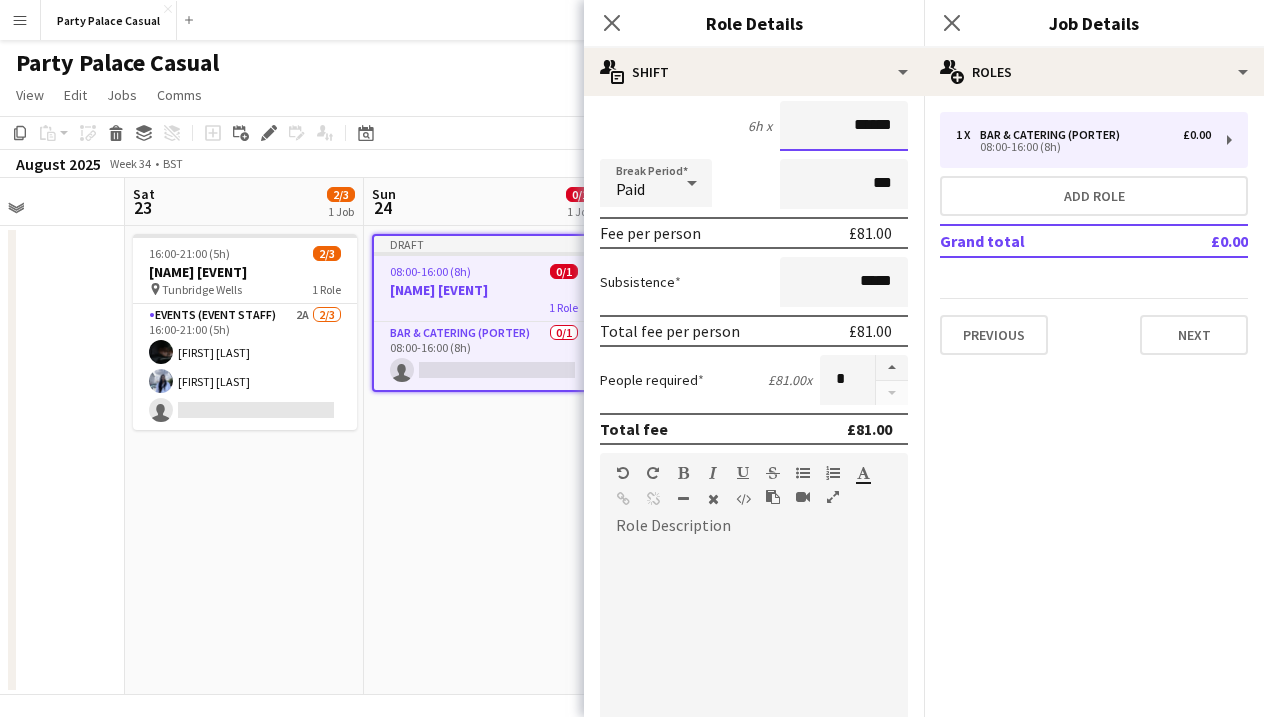 scroll, scrollTop: 189, scrollLeft: 0, axis: vertical 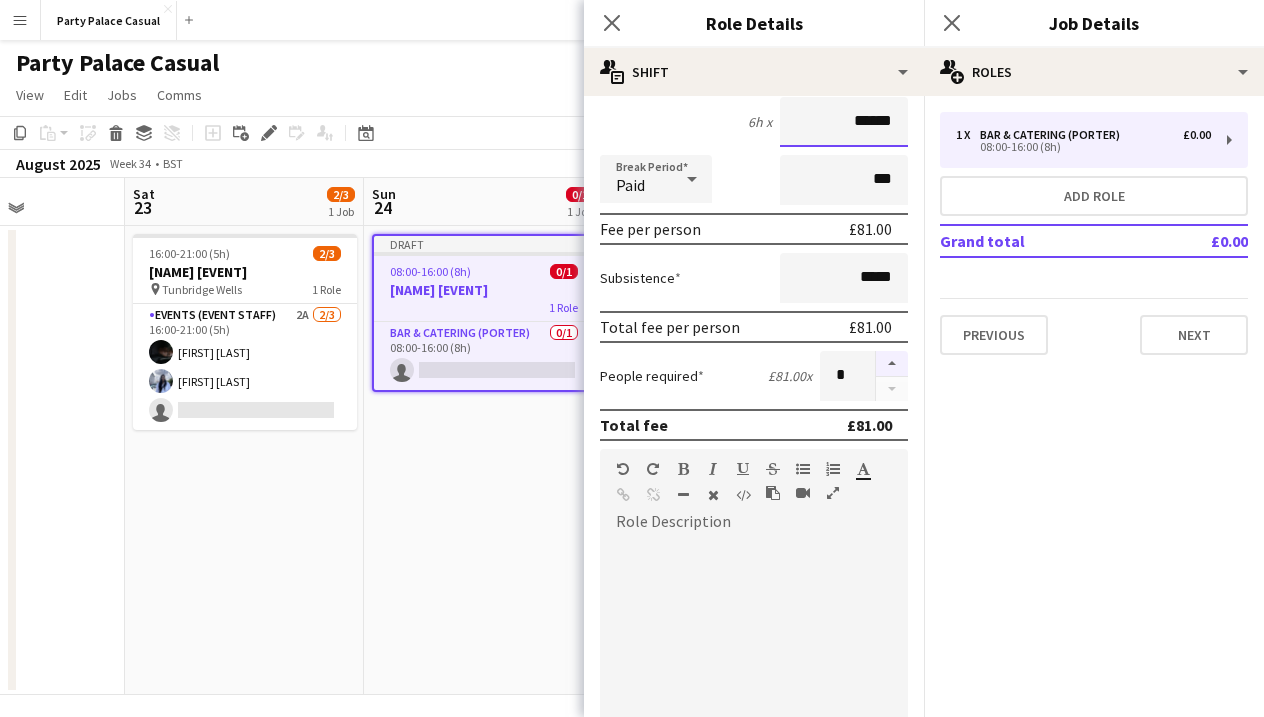 type on "******" 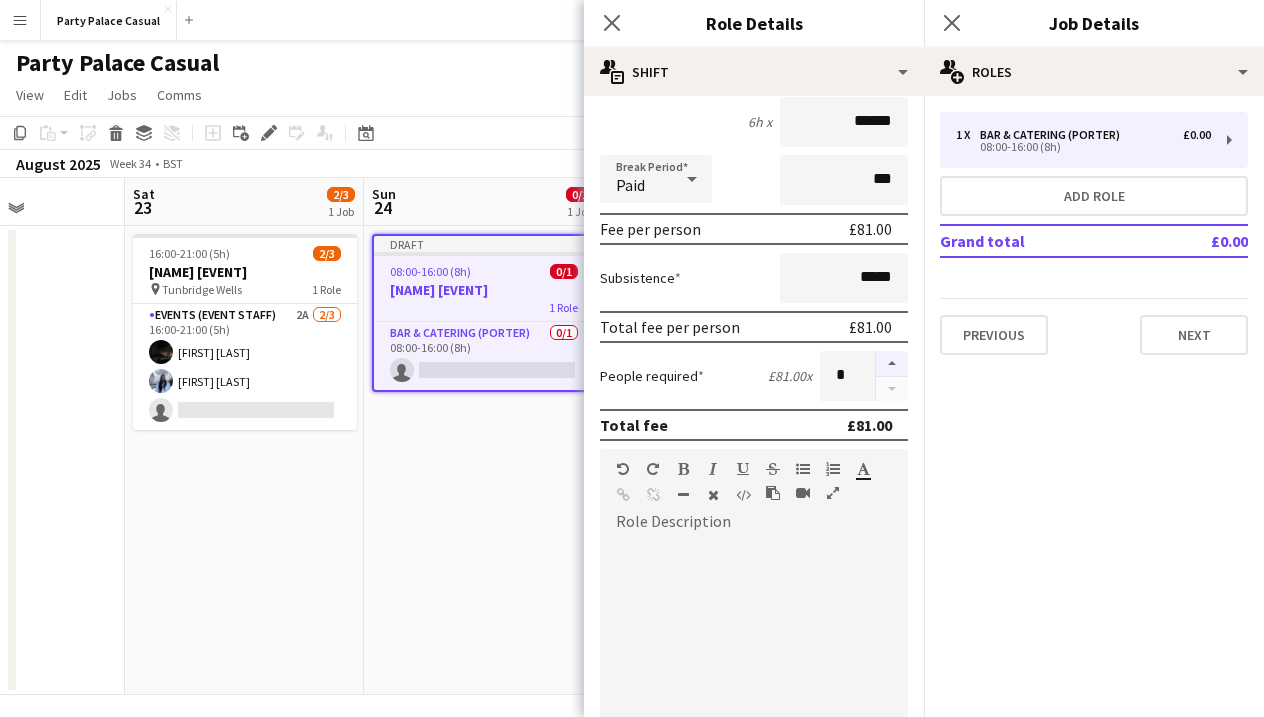 click at bounding box center [892, 364] 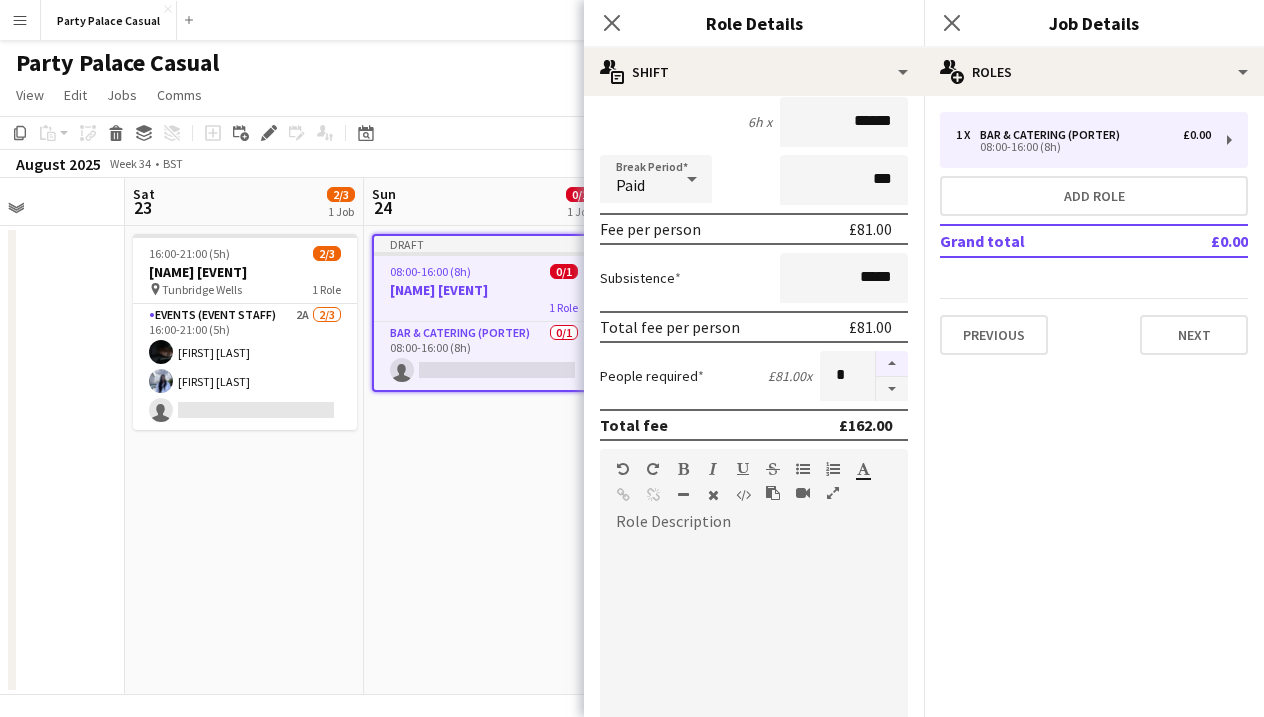 click at bounding box center (892, 364) 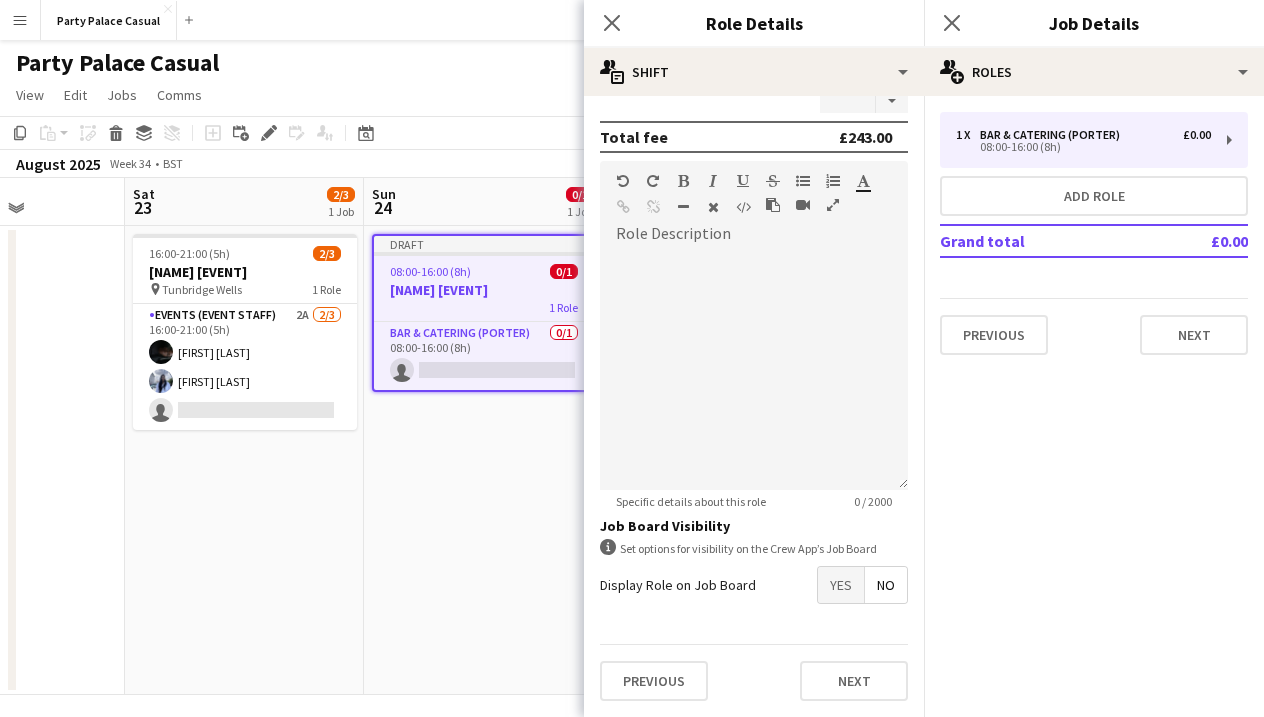 scroll, scrollTop: 483, scrollLeft: 0, axis: vertical 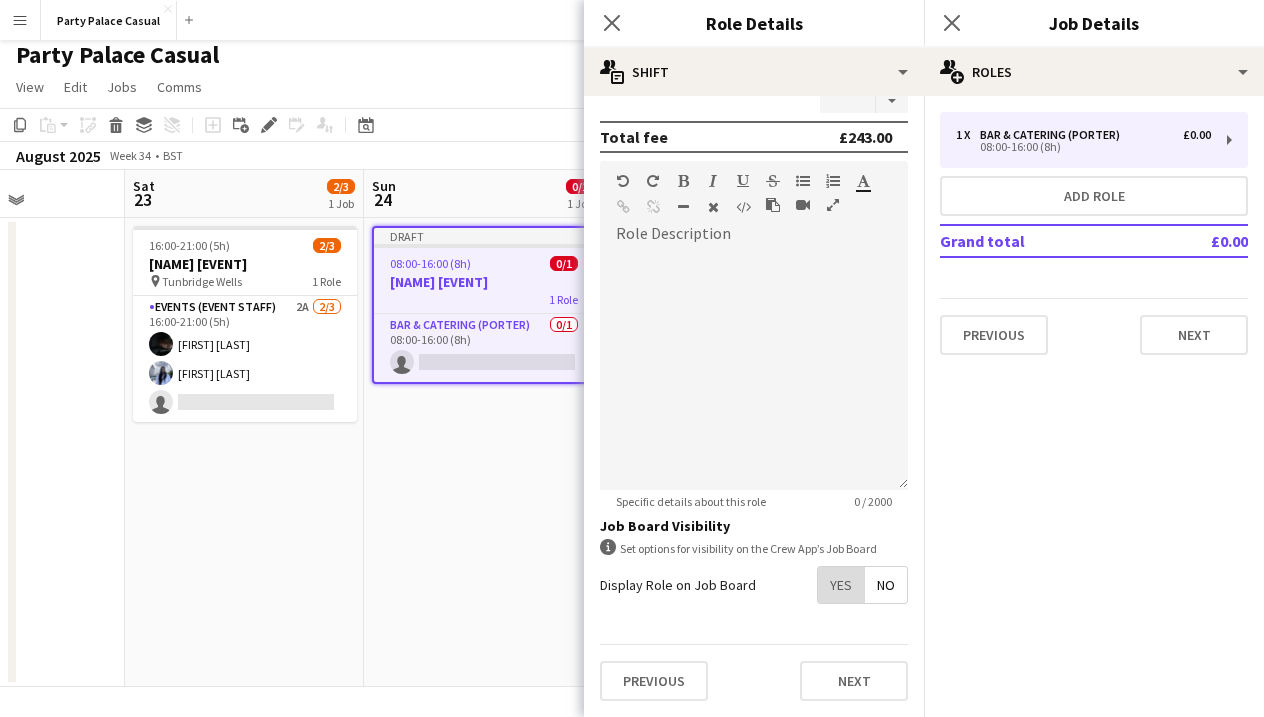 click on "Yes" at bounding box center (841, 585) 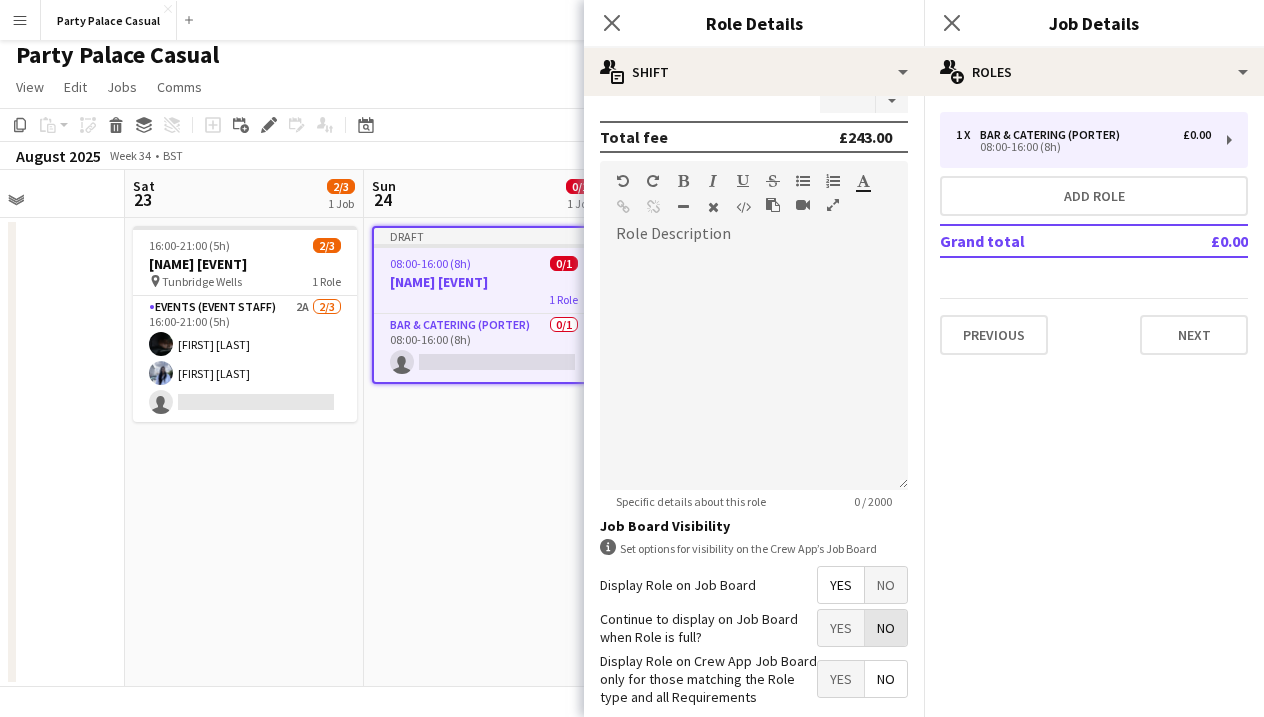 click on "No" at bounding box center [886, 628] 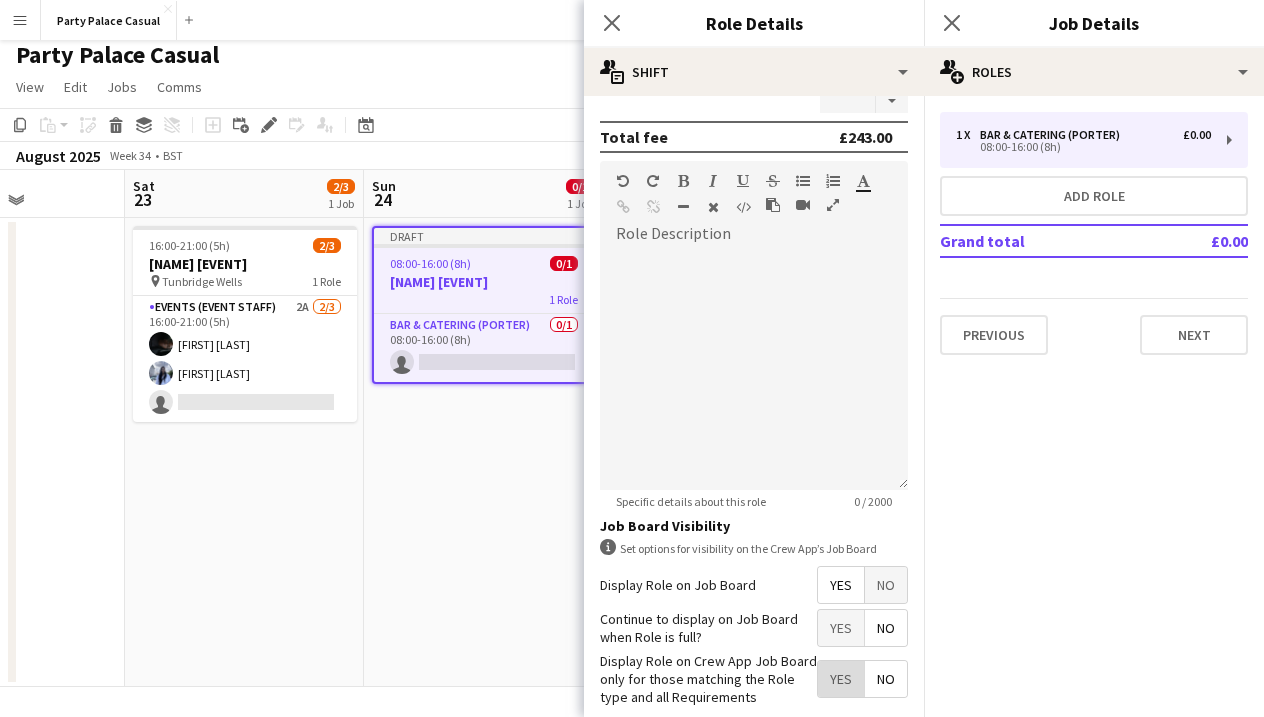 click on "Yes" at bounding box center [841, 679] 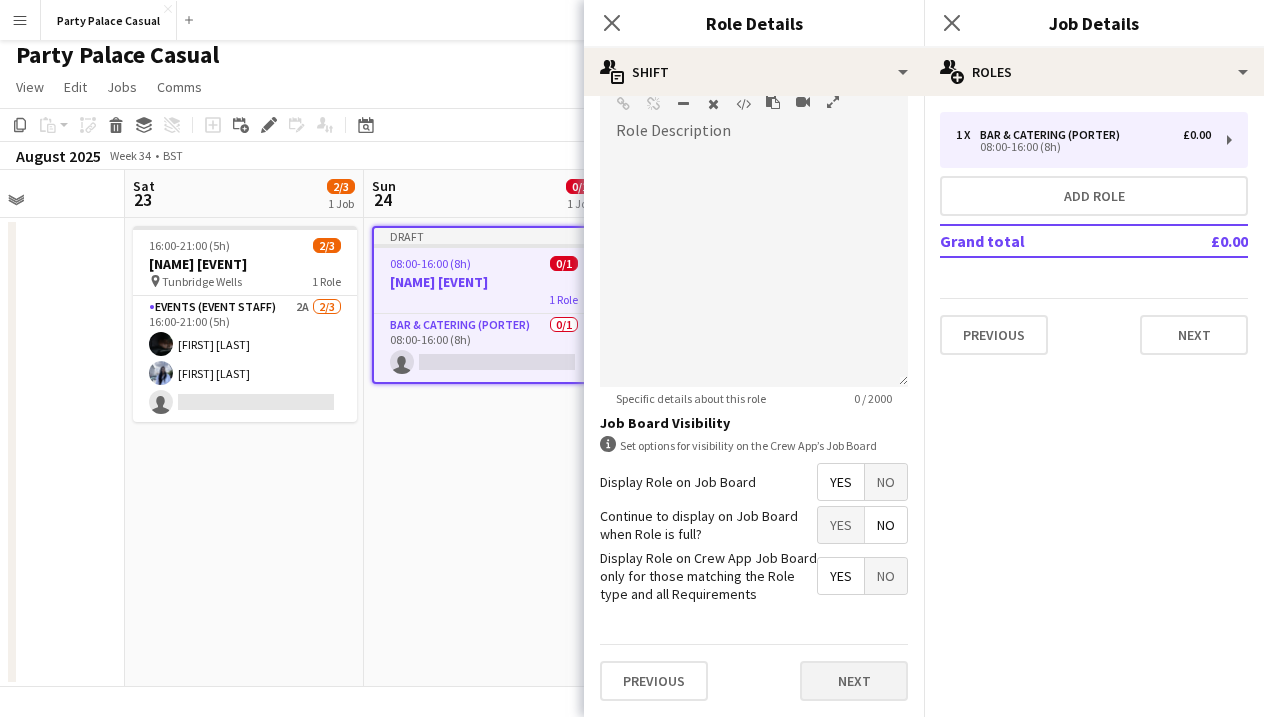 scroll, scrollTop: 579, scrollLeft: 0, axis: vertical 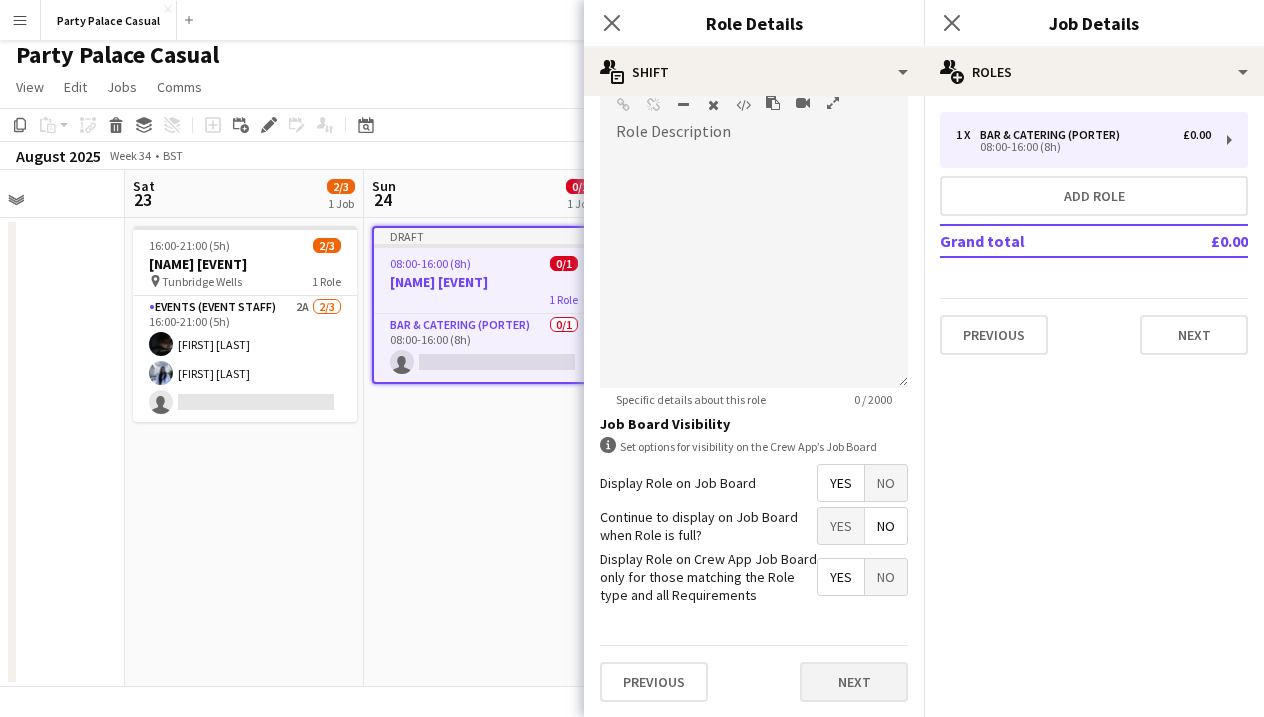 click on "Next" at bounding box center [854, 682] 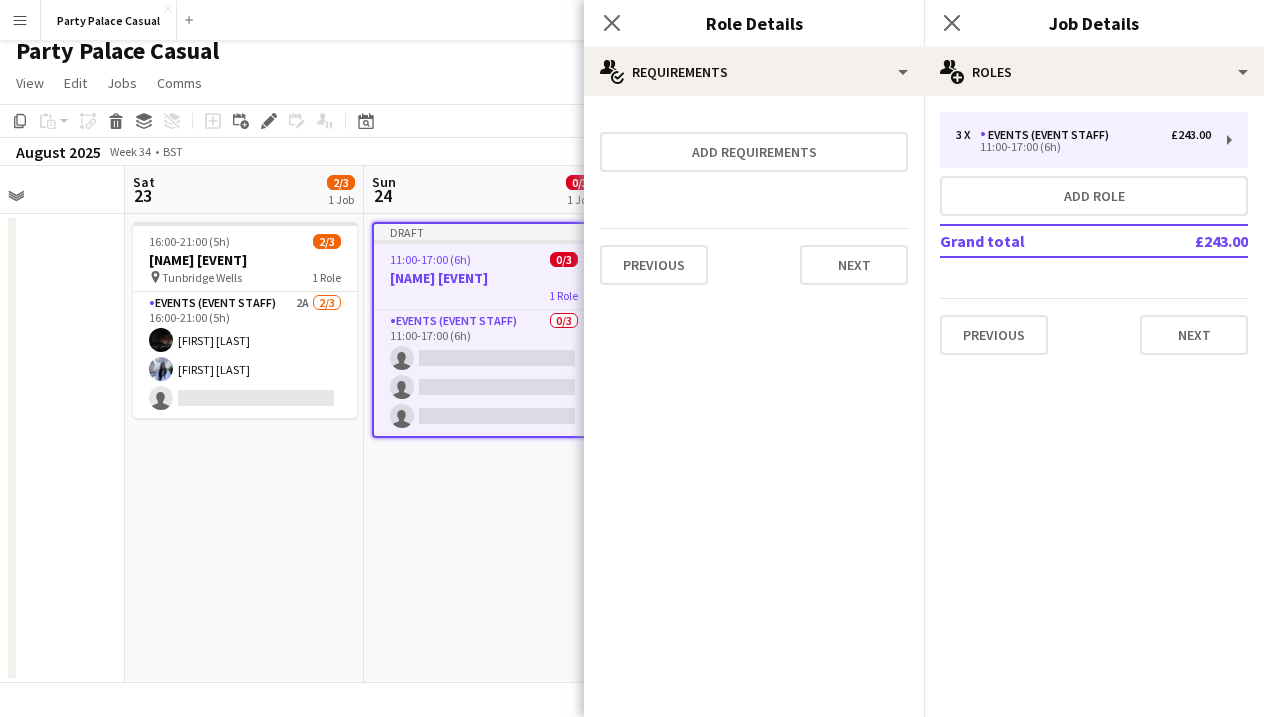 scroll, scrollTop: 12, scrollLeft: 0, axis: vertical 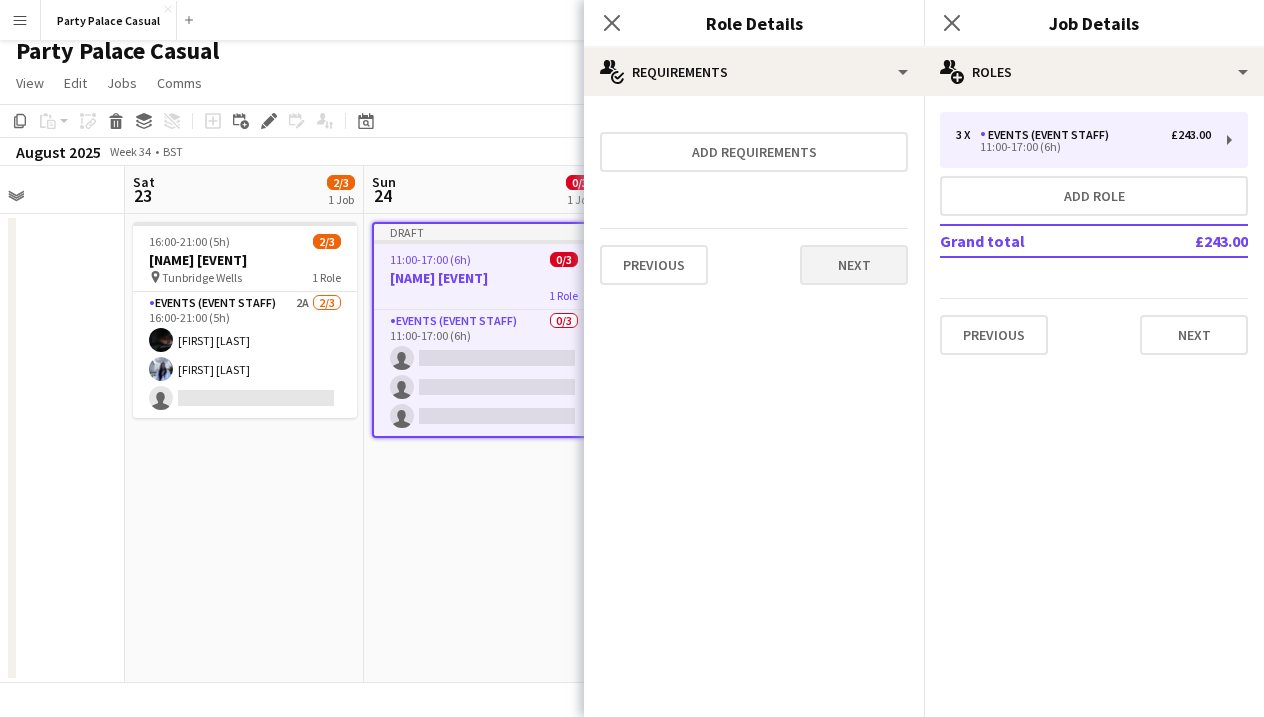 click on "Next" at bounding box center (854, 265) 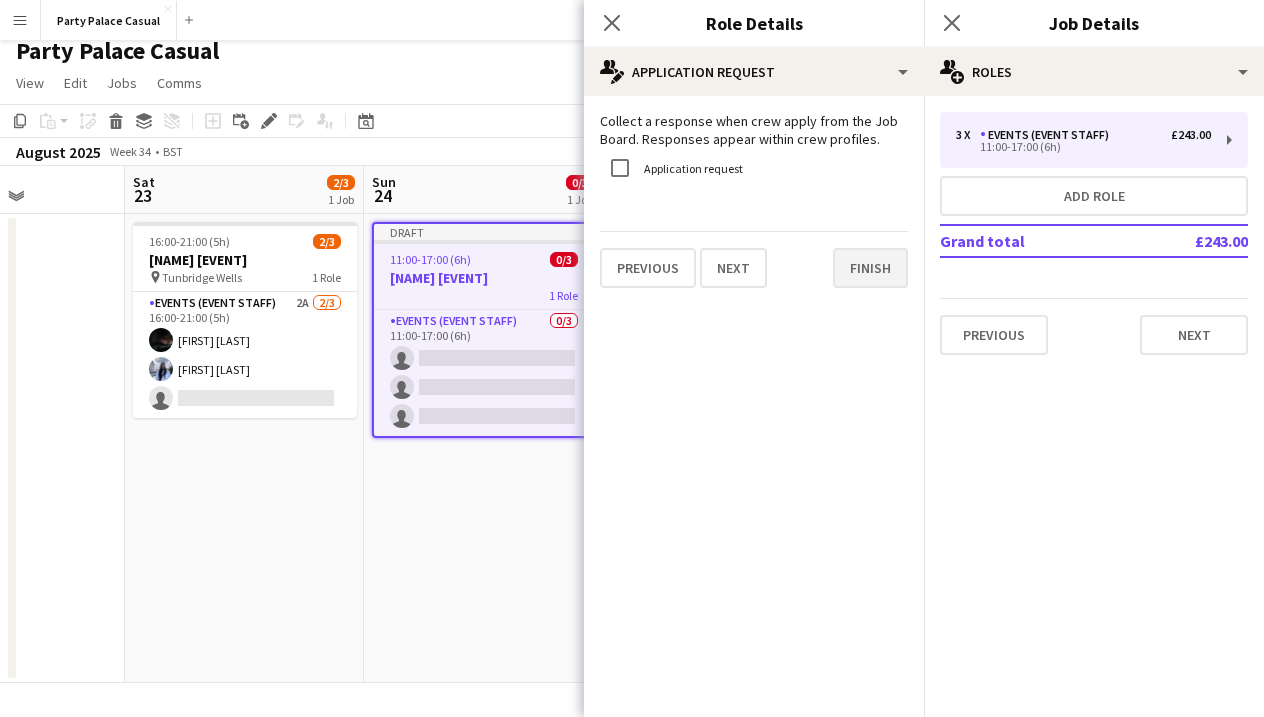 click on "Finish" at bounding box center [870, 268] 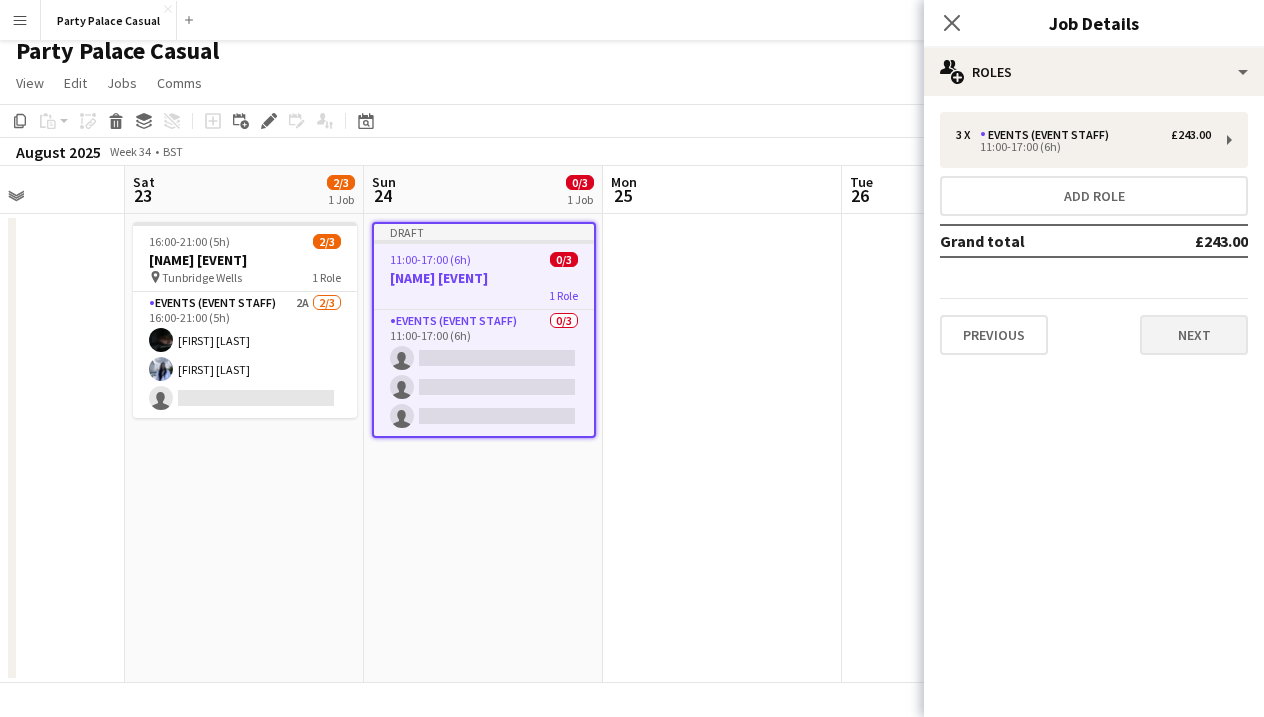 click on "Next" at bounding box center (1194, 335) 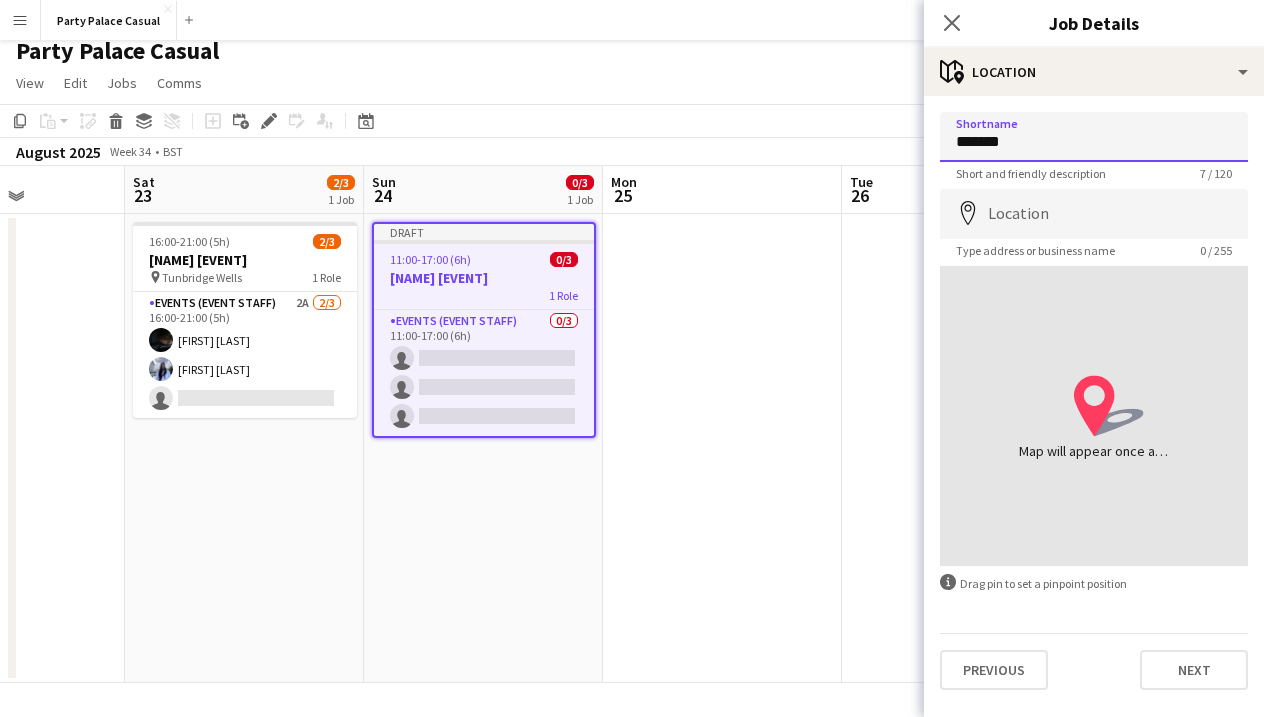 type on "*******" 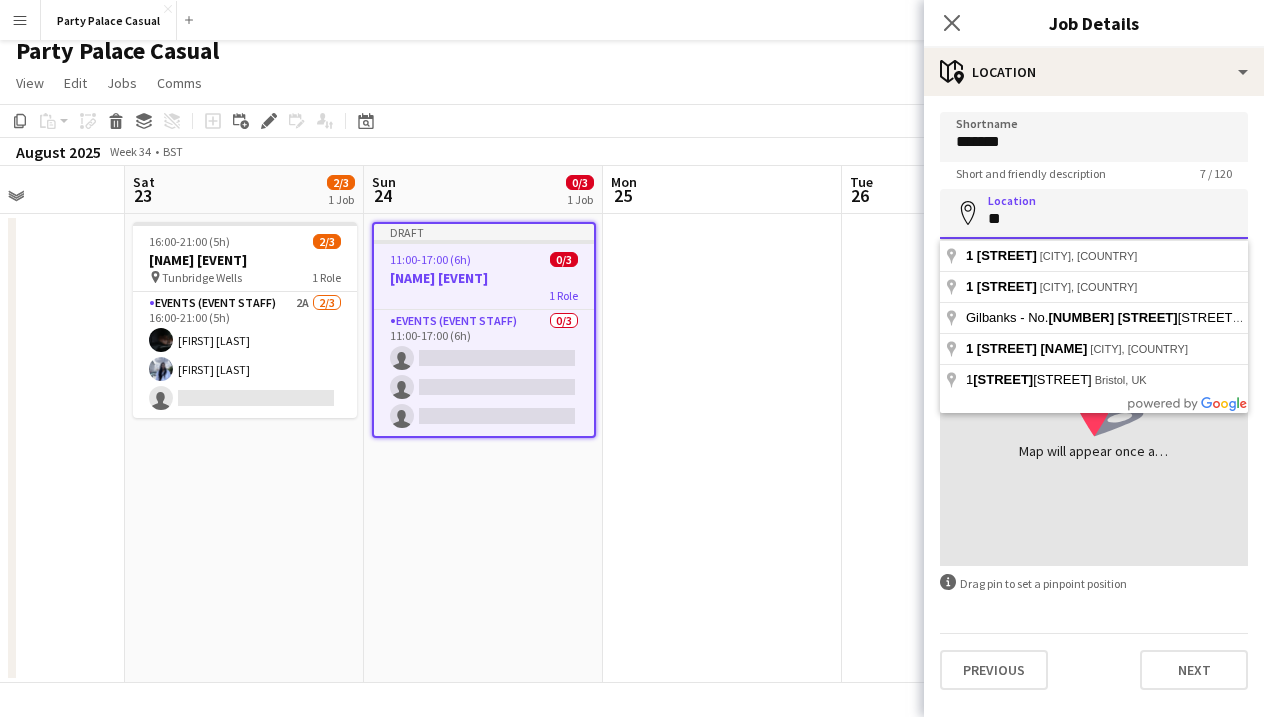 type on "*" 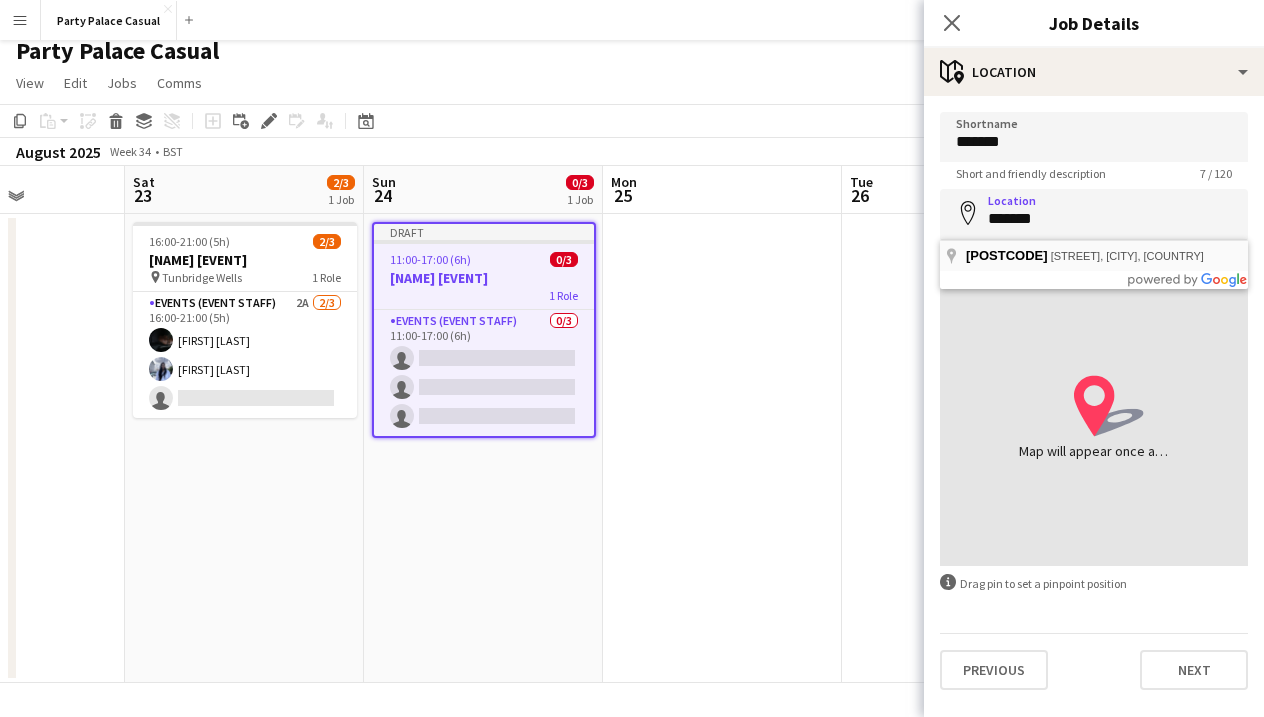 type on "**********" 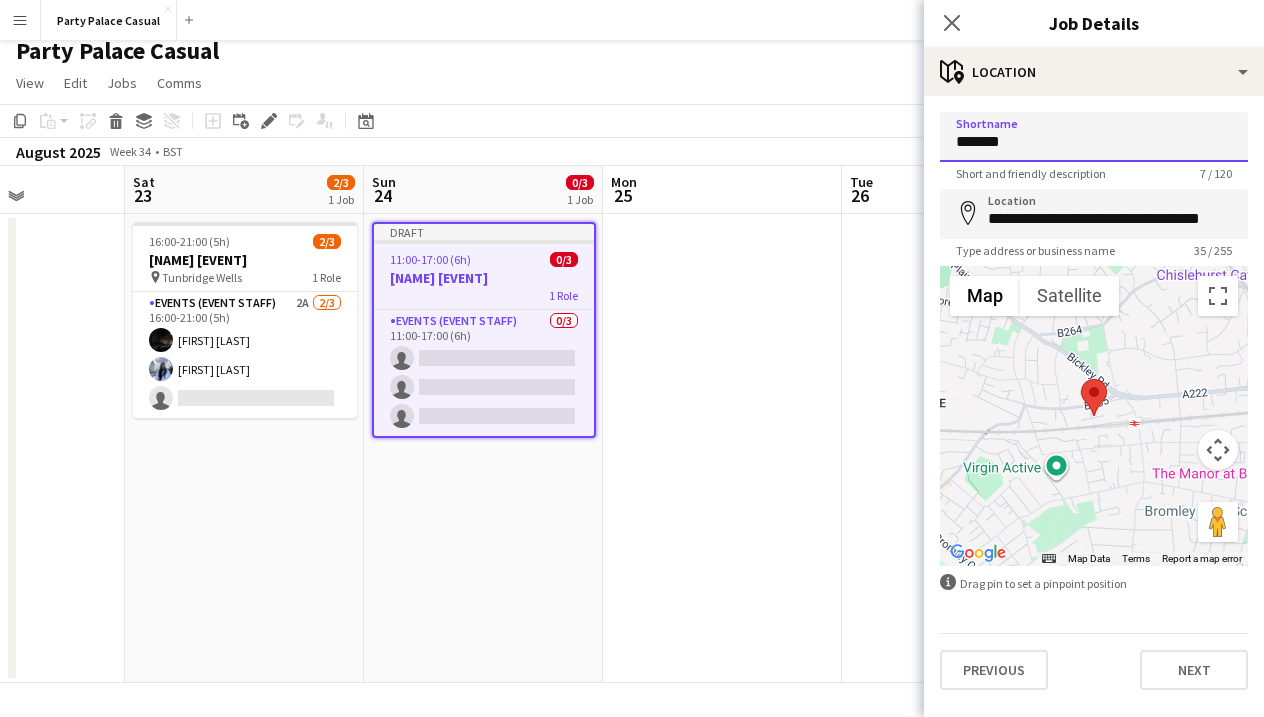 drag, startPoint x: 1007, startPoint y: 149, endPoint x: 969, endPoint y: 147, distance: 38.052597 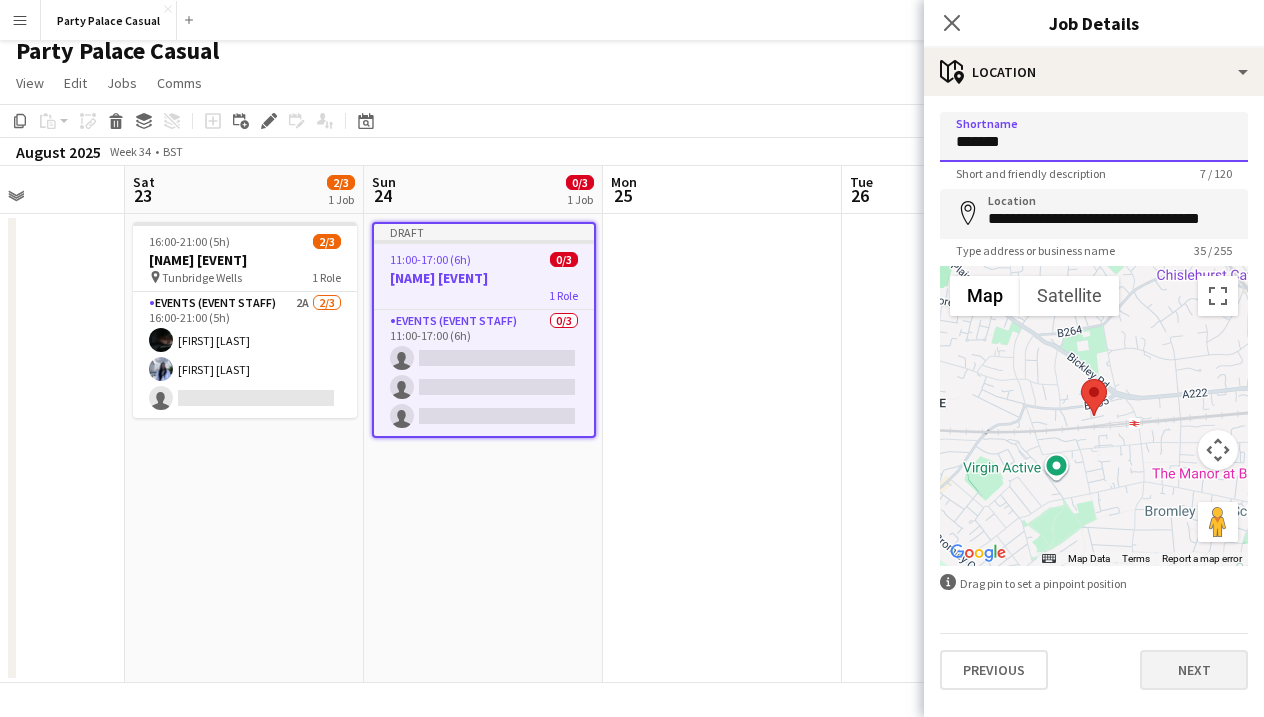type on "*******" 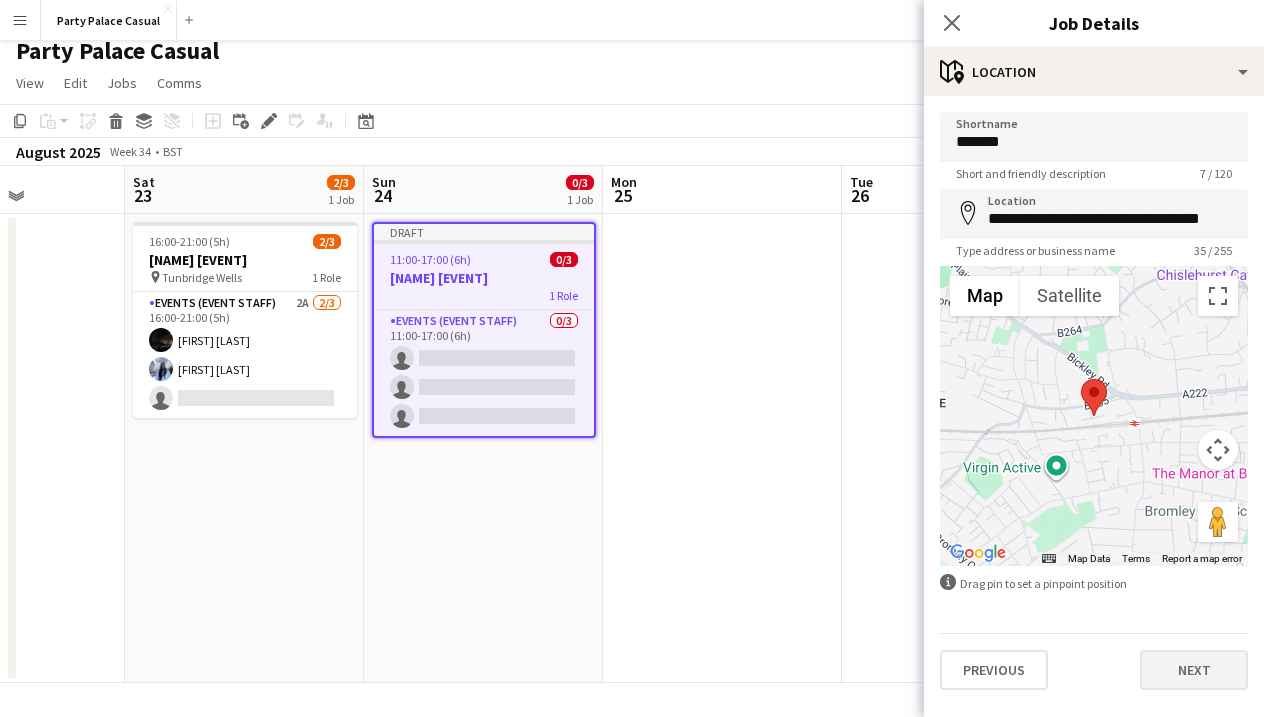 click on "Next" at bounding box center [1194, 670] 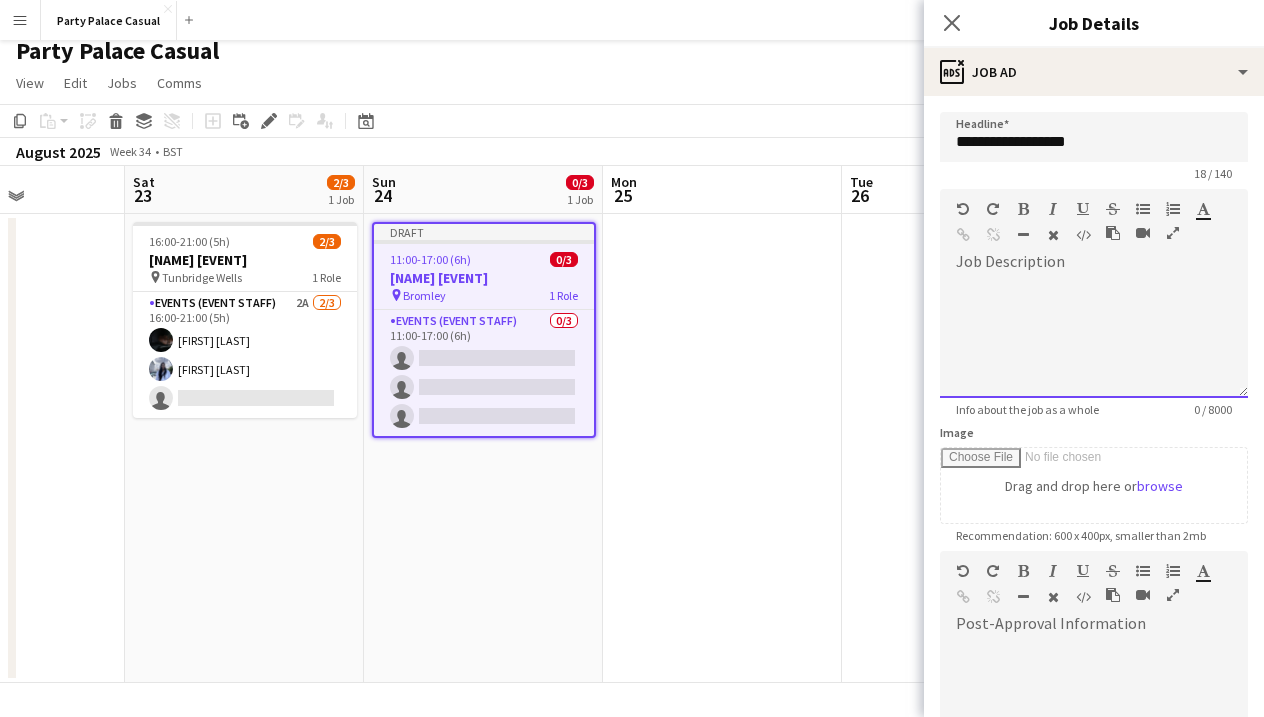 click at bounding box center (1094, 338) 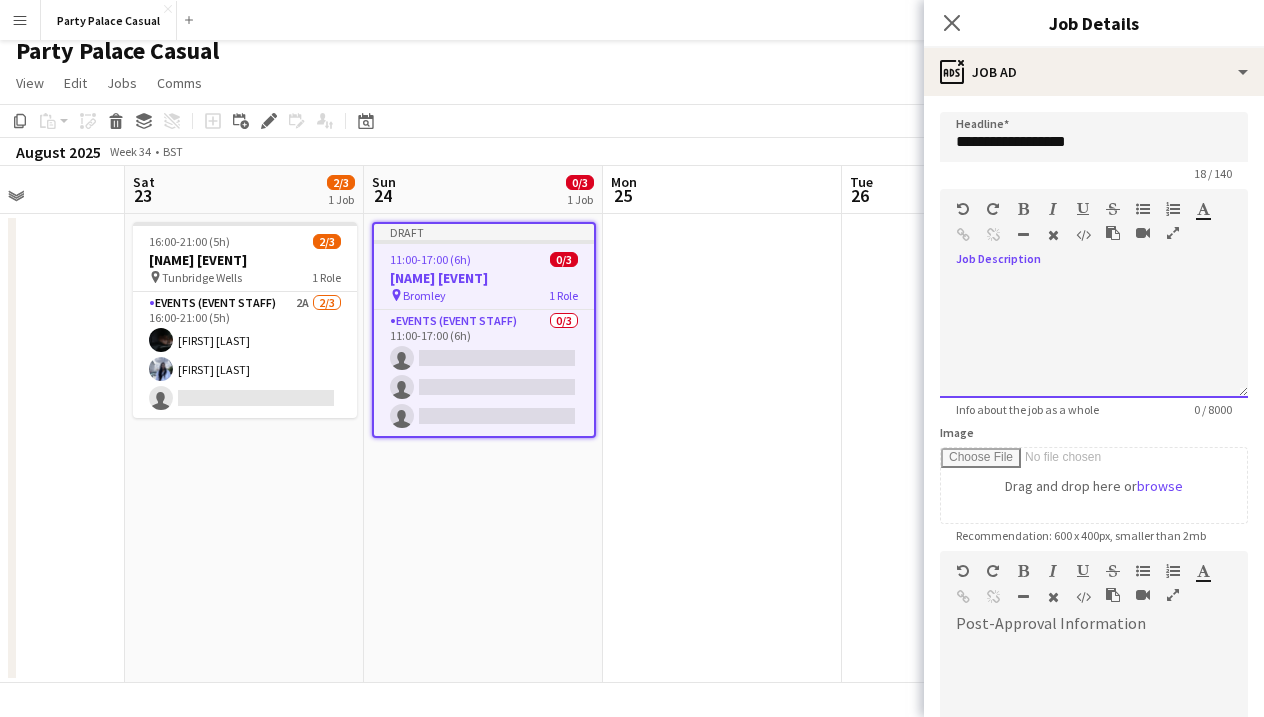 paste 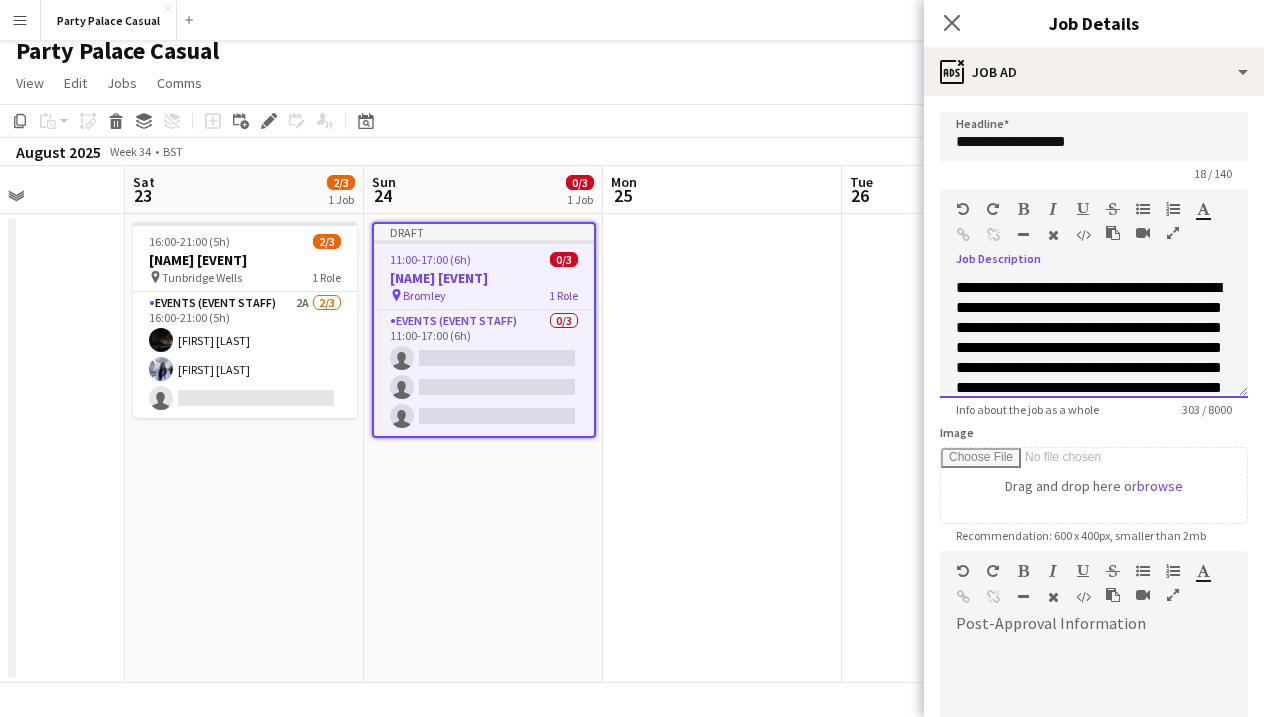 scroll, scrollTop: 0, scrollLeft: 0, axis: both 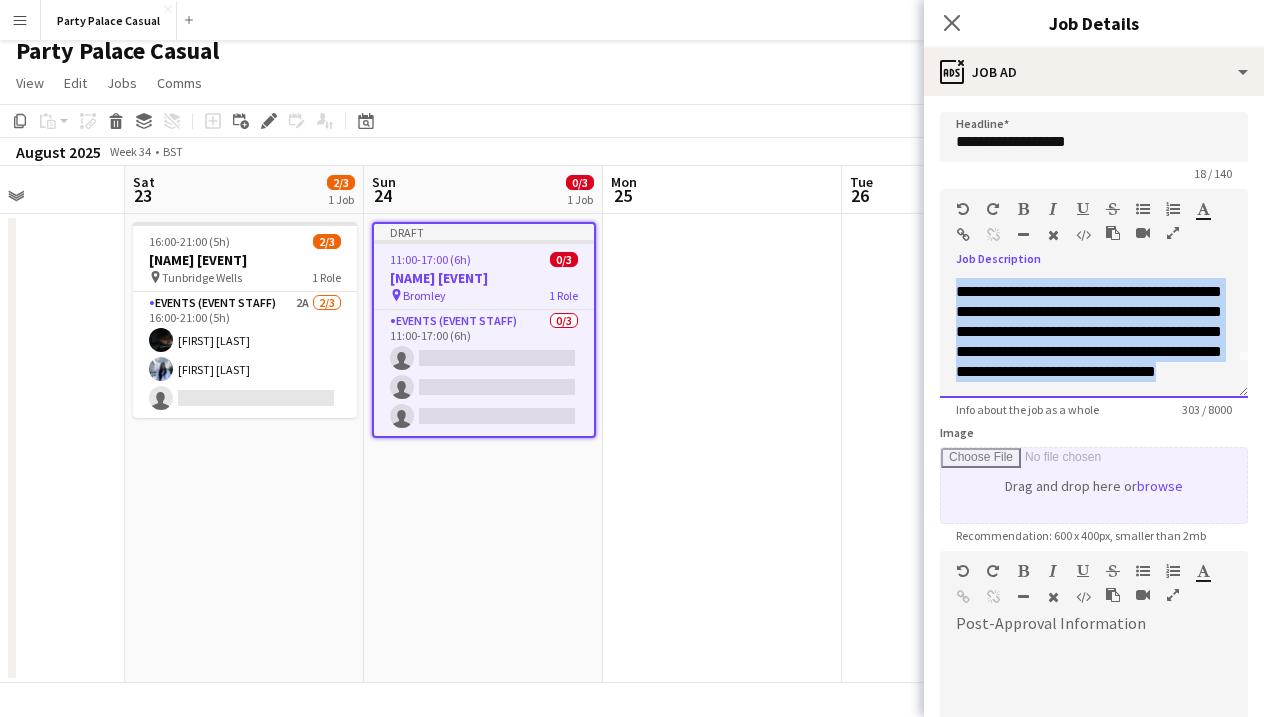 drag, startPoint x: 959, startPoint y: 290, endPoint x: 1122, endPoint y: 461, distance: 236.24141 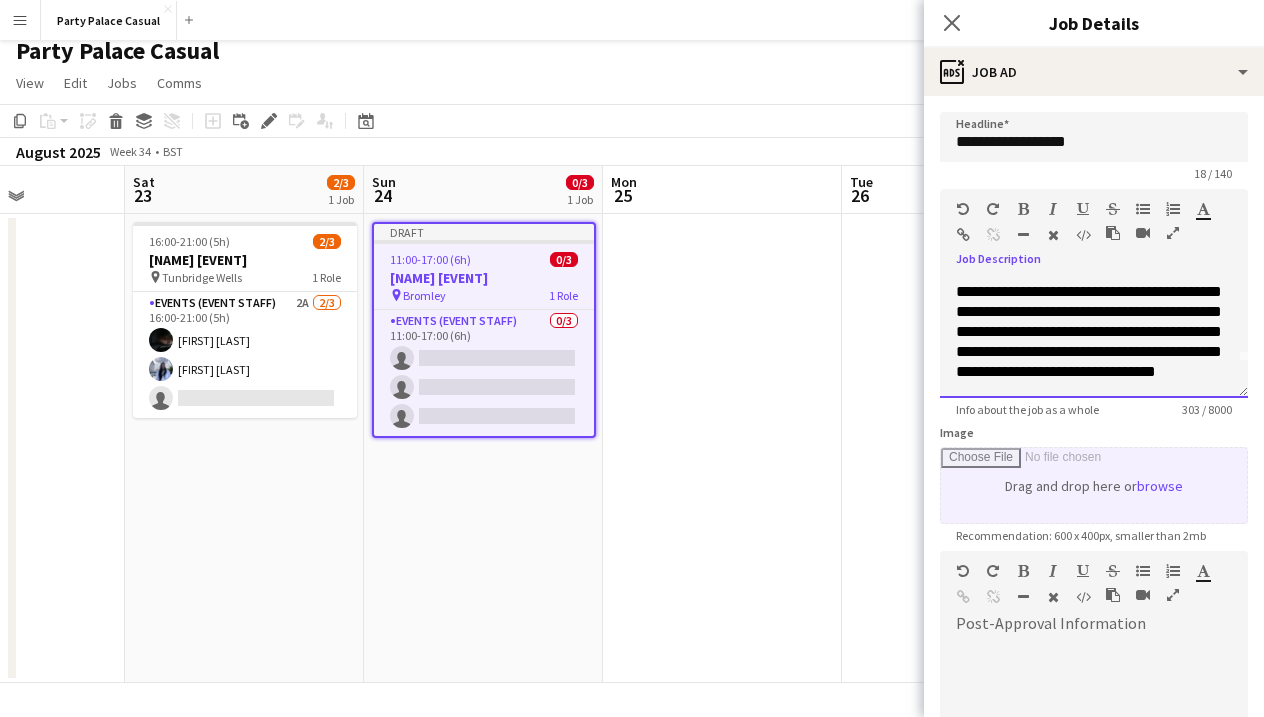 scroll, scrollTop: 0, scrollLeft: 0, axis: both 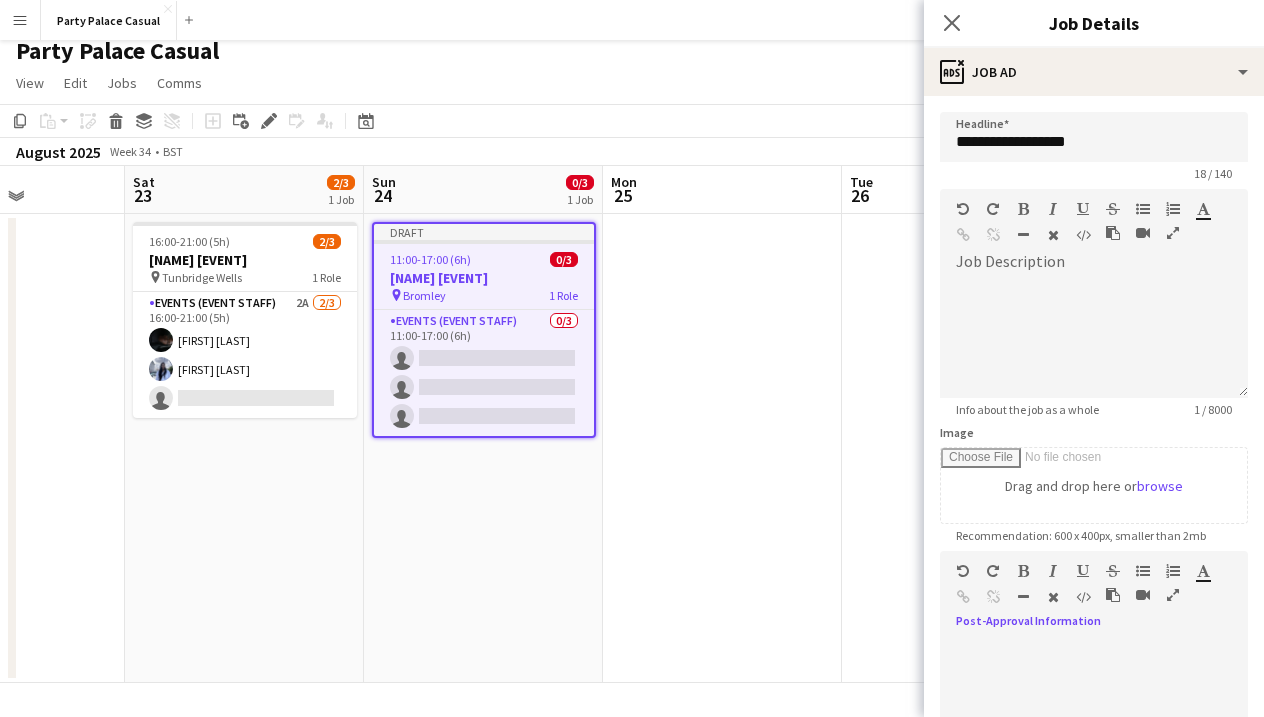 click at bounding box center (1094, 693) 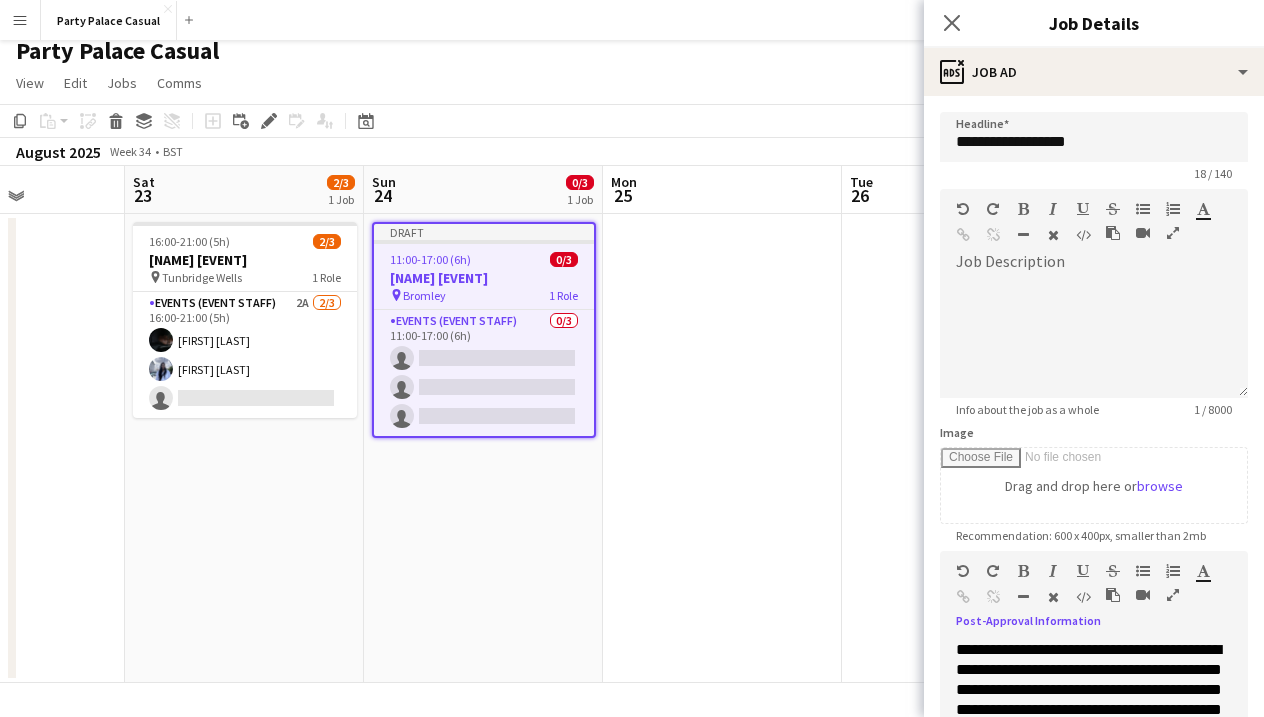 scroll, scrollTop: 85, scrollLeft: 0, axis: vertical 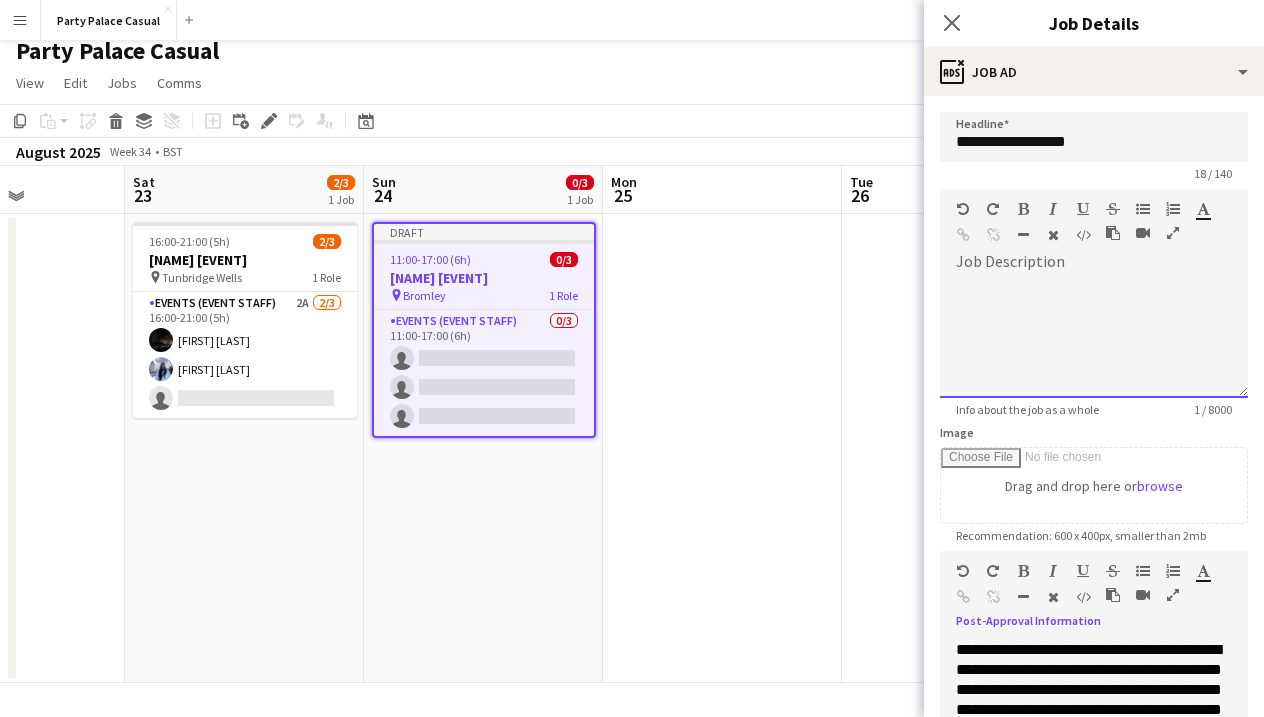 click at bounding box center [1094, 338] 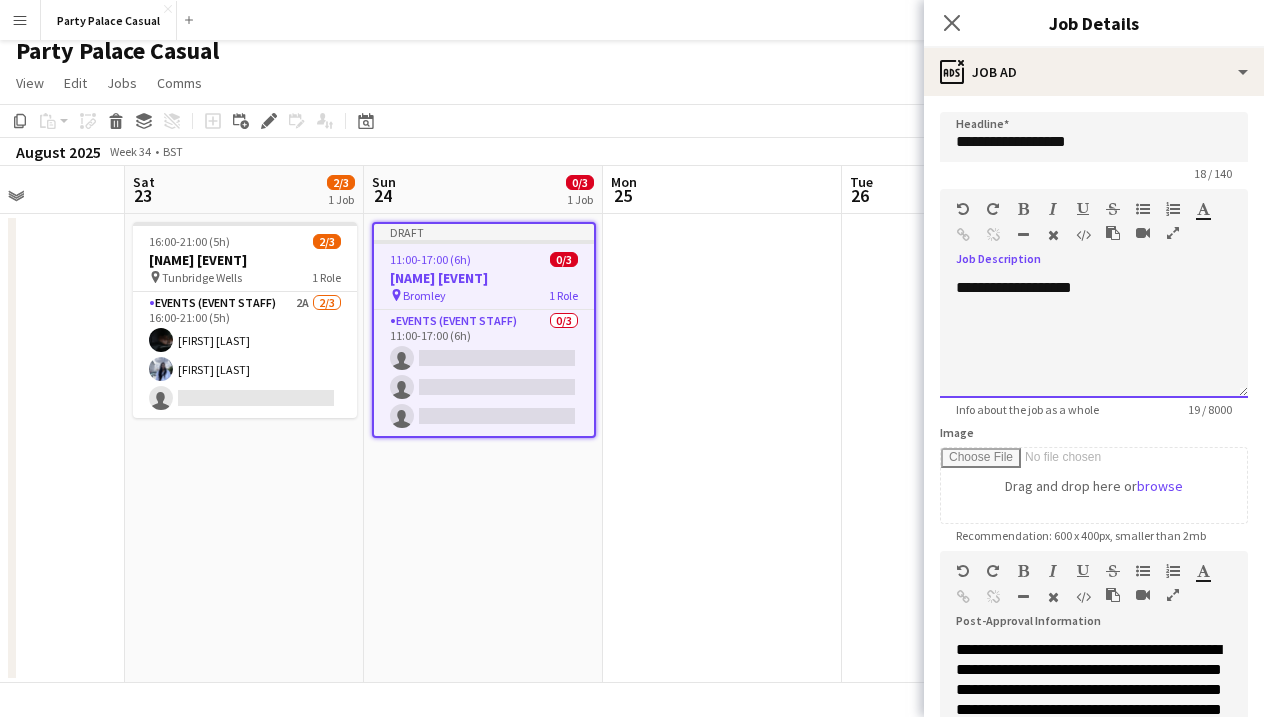 scroll, scrollTop: 0, scrollLeft: 0, axis: both 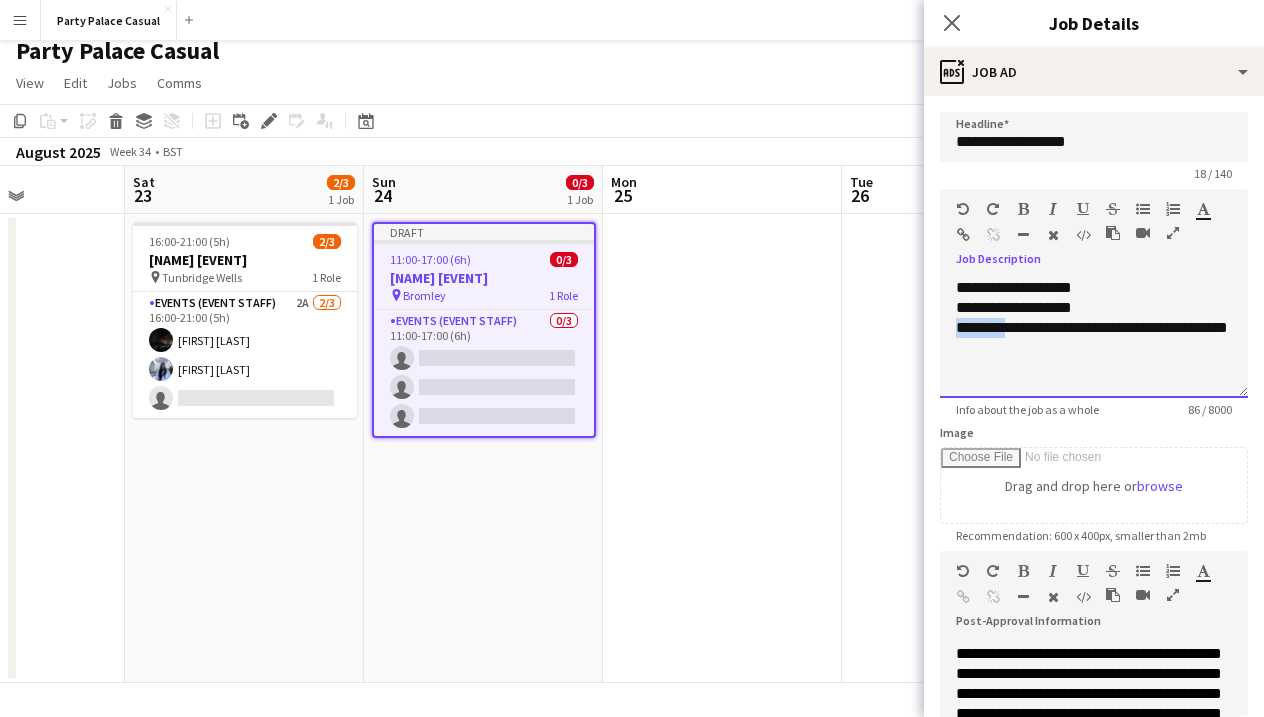 drag, startPoint x: 1013, startPoint y: 337, endPoint x: 950, endPoint y: 327, distance: 63.788715 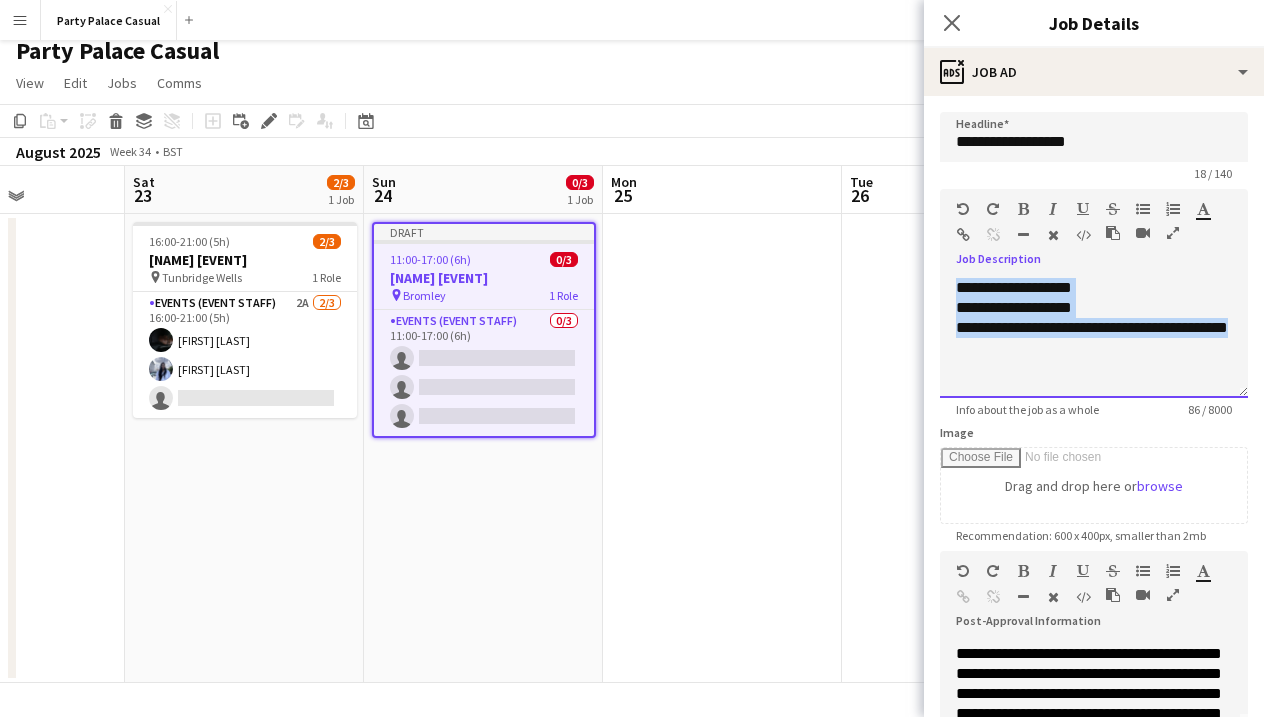 drag, startPoint x: 993, startPoint y: 345, endPoint x: 949, endPoint y: 284, distance: 75.21303 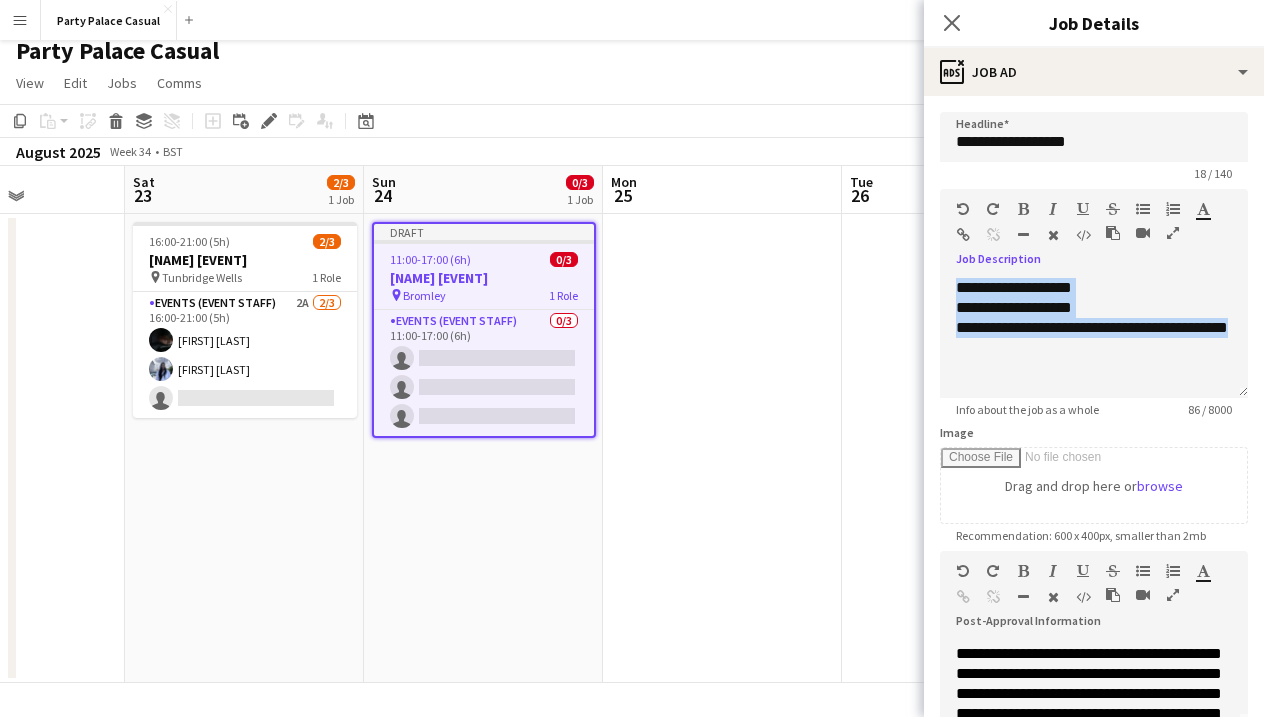 click at bounding box center [1143, 209] 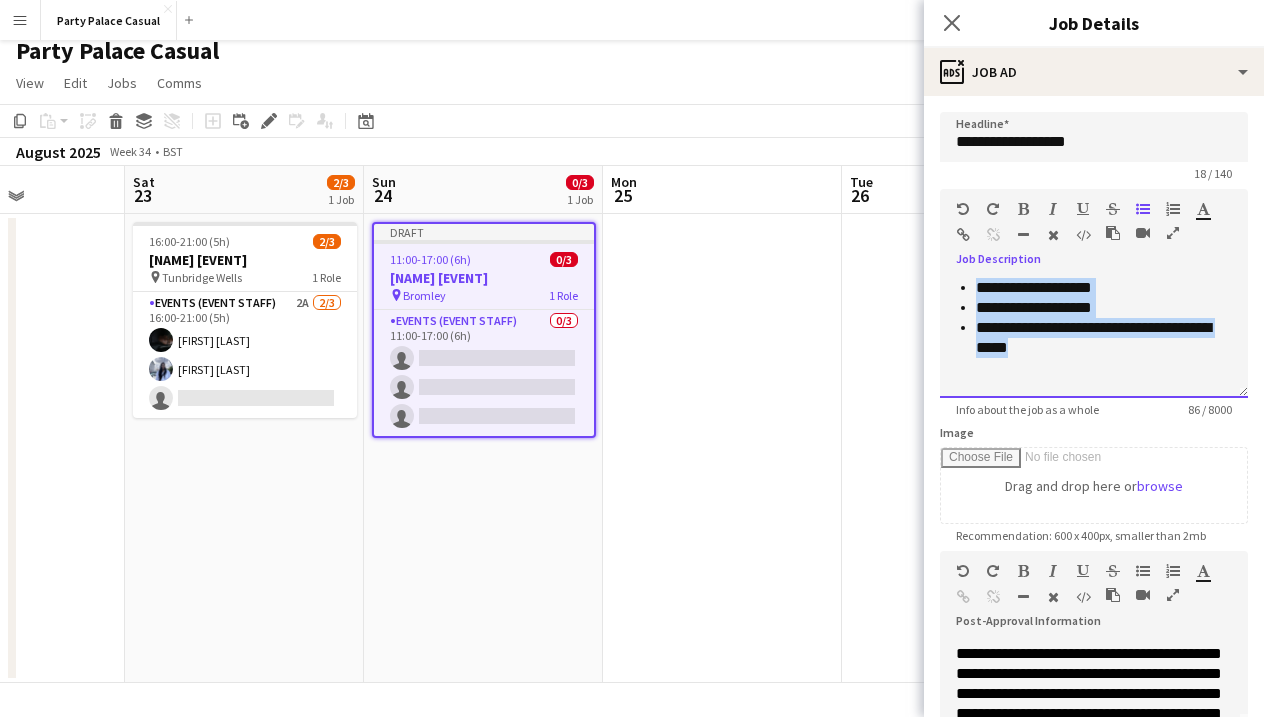 click on "**********" at bounding box center (1104, 338) 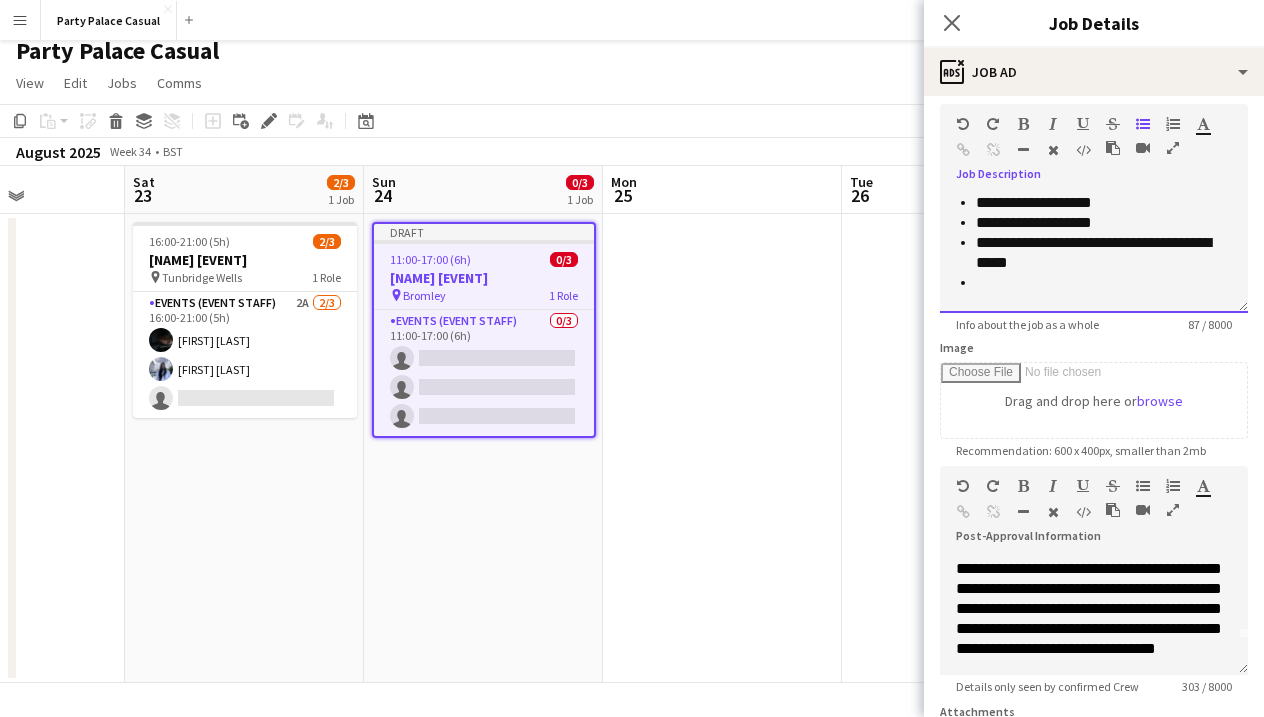 scroll, scrollTop: 84, scrollLeft: 0, axis: vertical 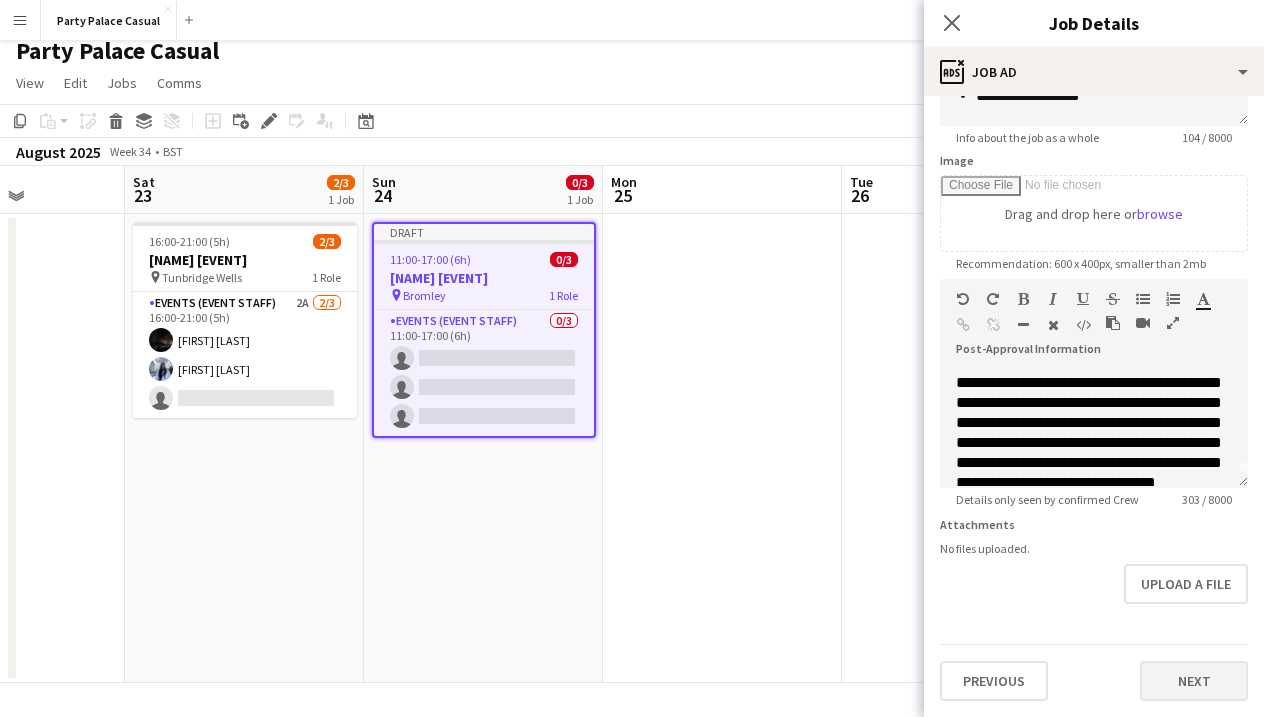 click on "Next" at bounding box center (1194, 681) 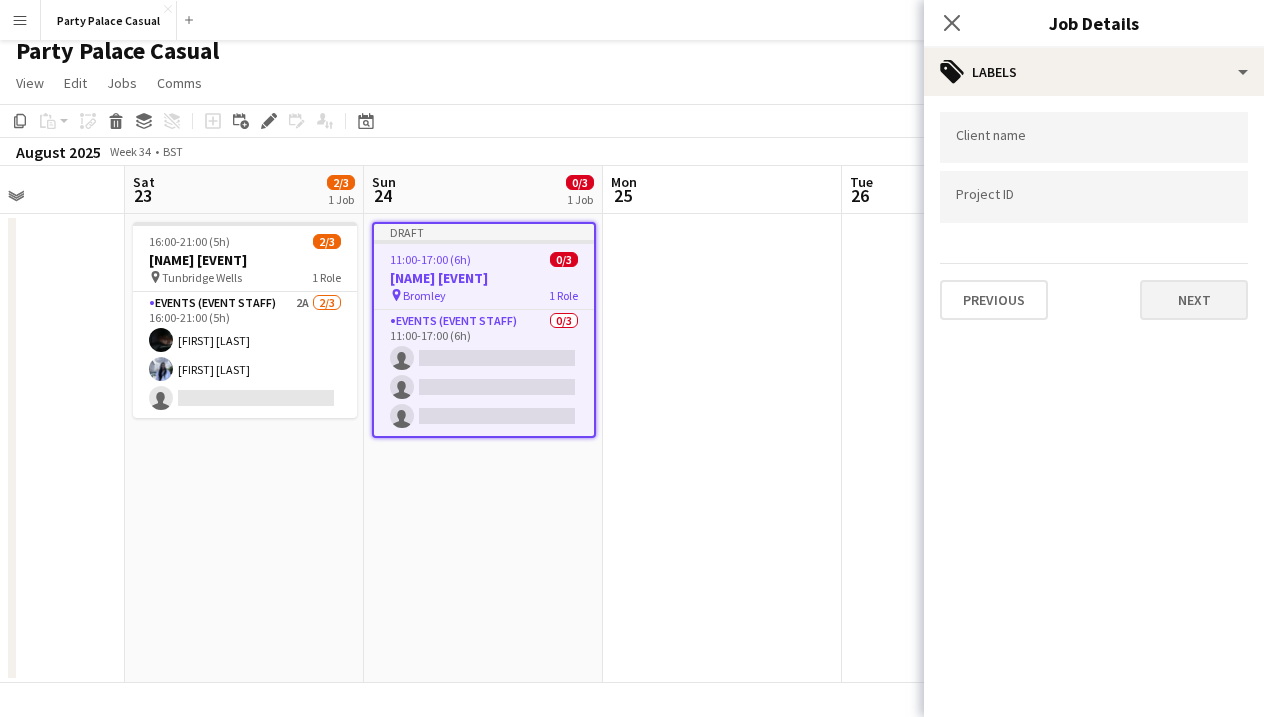 click on "Next" at bounding box center (1194, 300) 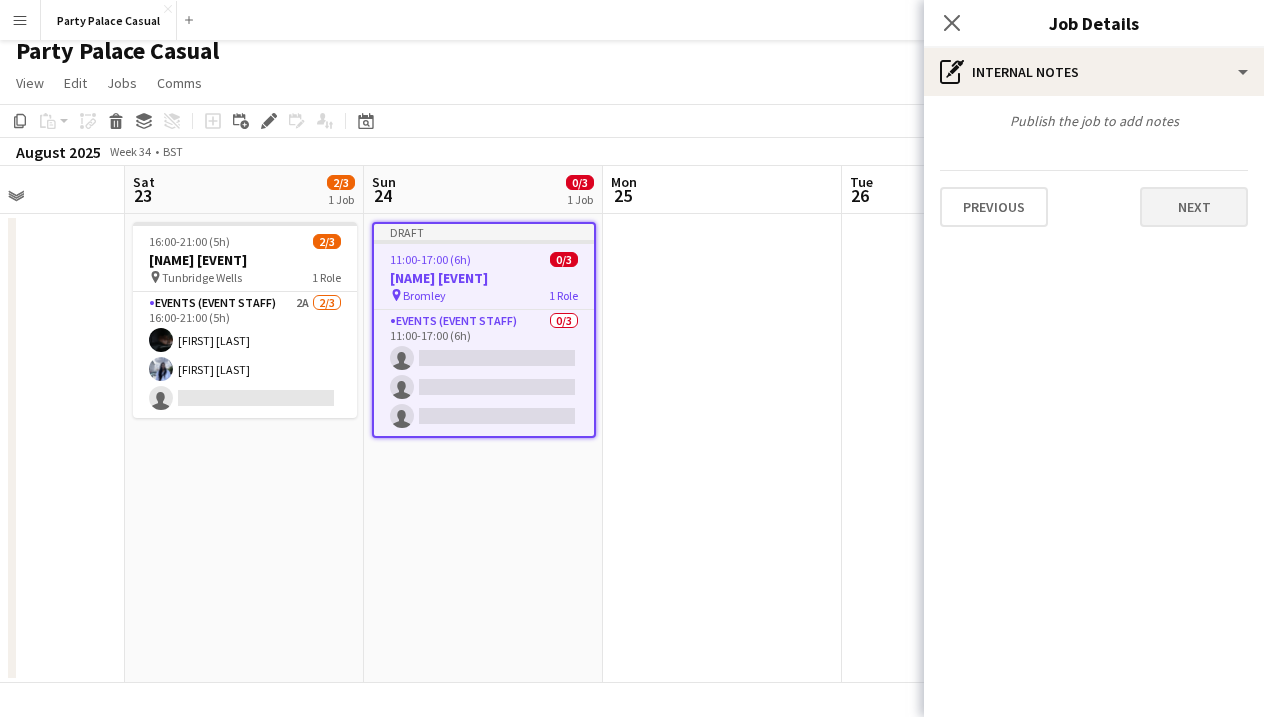 click on "Next" at bounding box center (1194, 207) 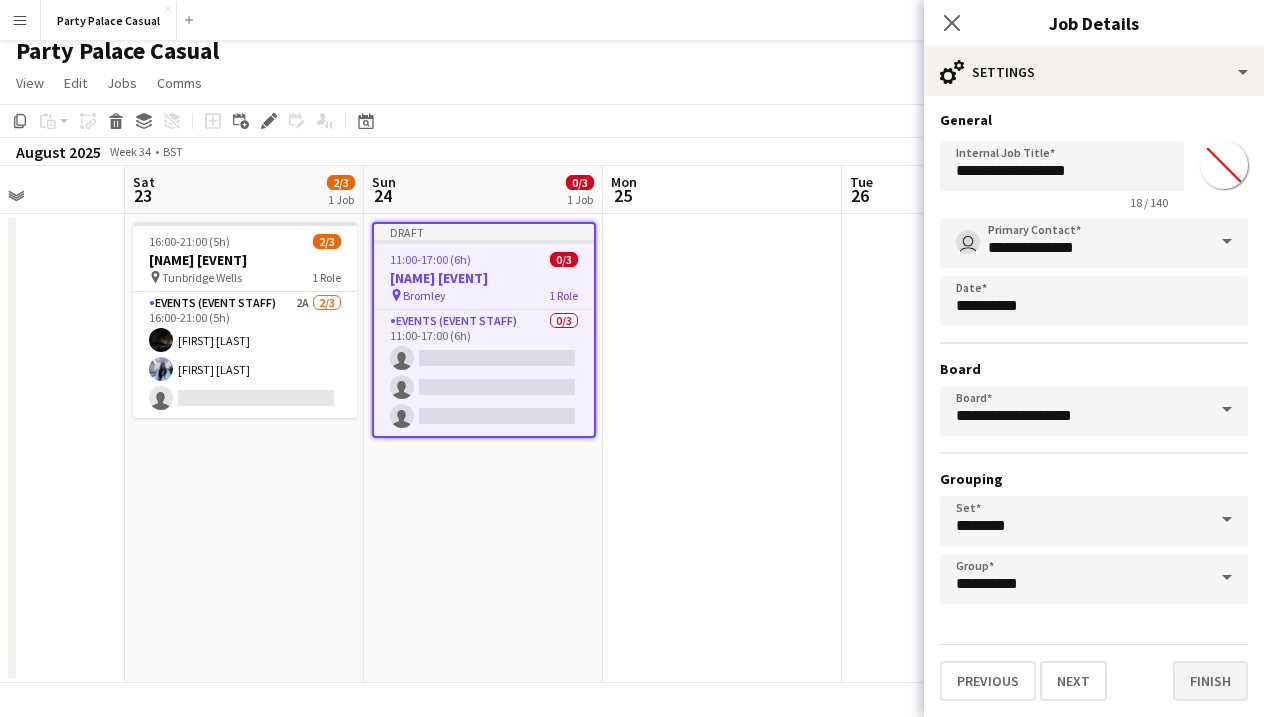 scroll, scrollTop: 1, scrollLeft: 0, axis: vertical 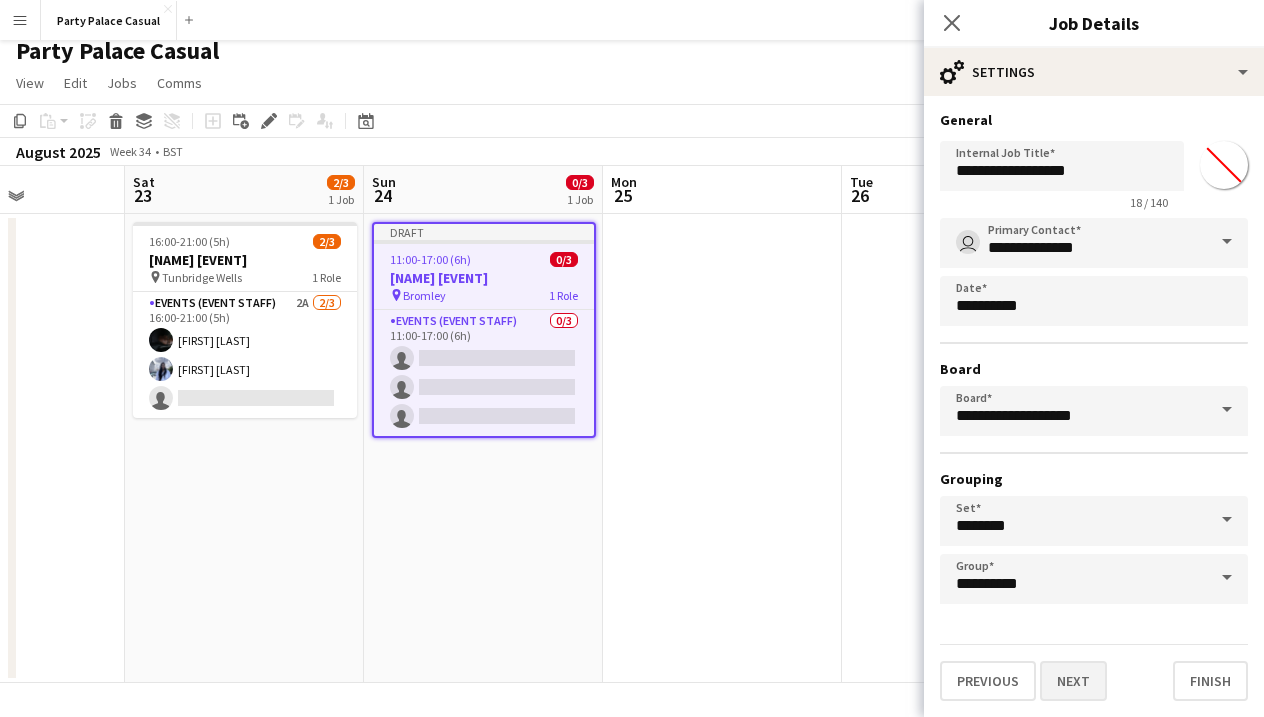 click on "Next" at bounding box center (1073, 681) 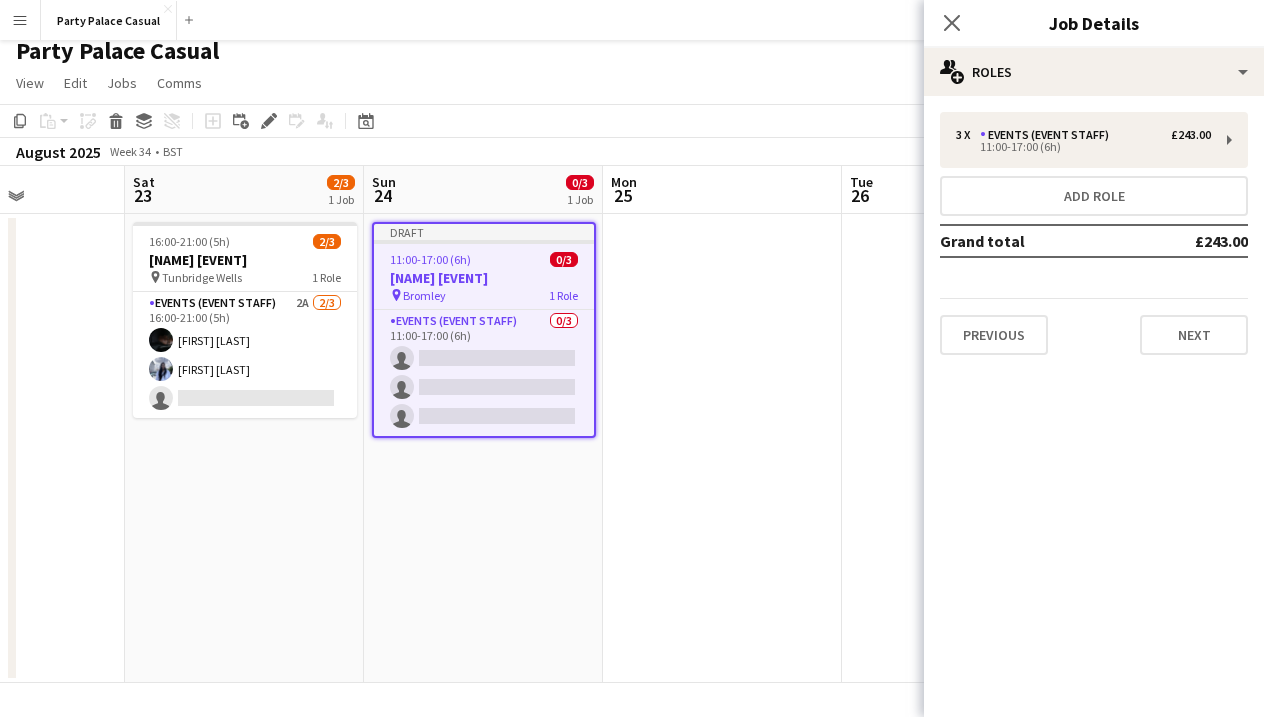 scroll, scrollTop: 0, scrollLeft: 0, axis: both 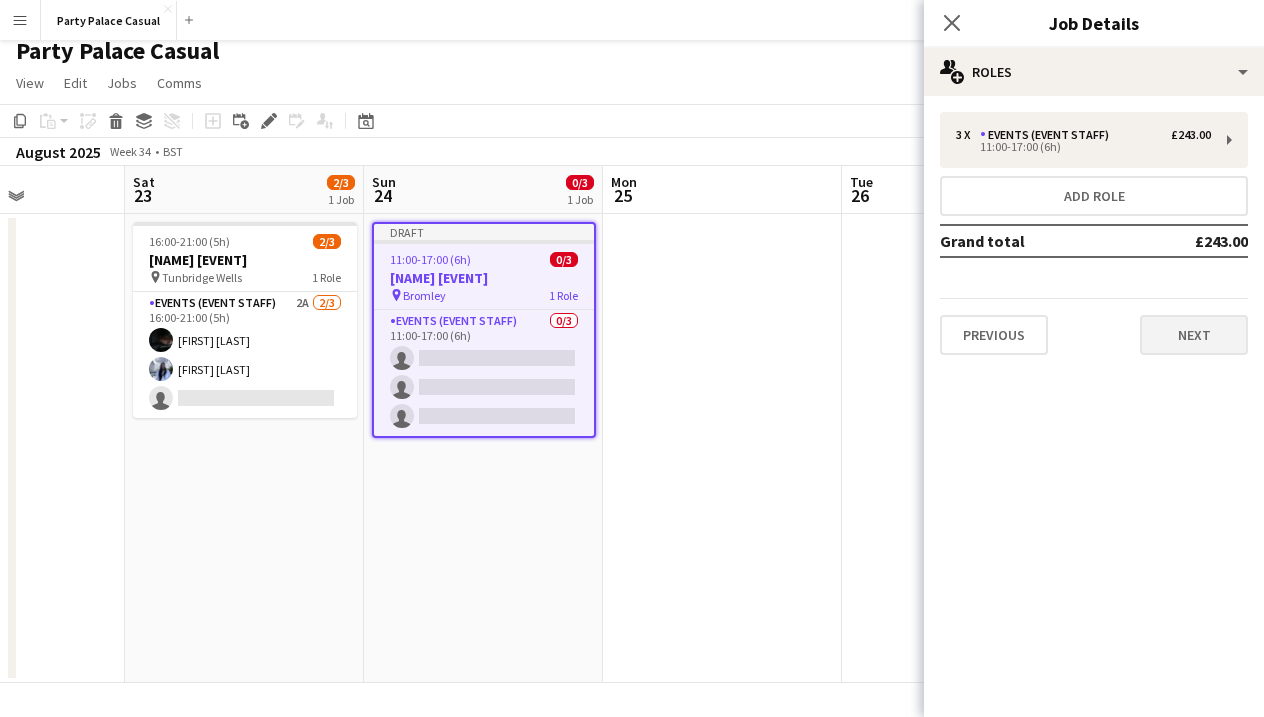 click on "Next" at bounding box center (1194, 335) 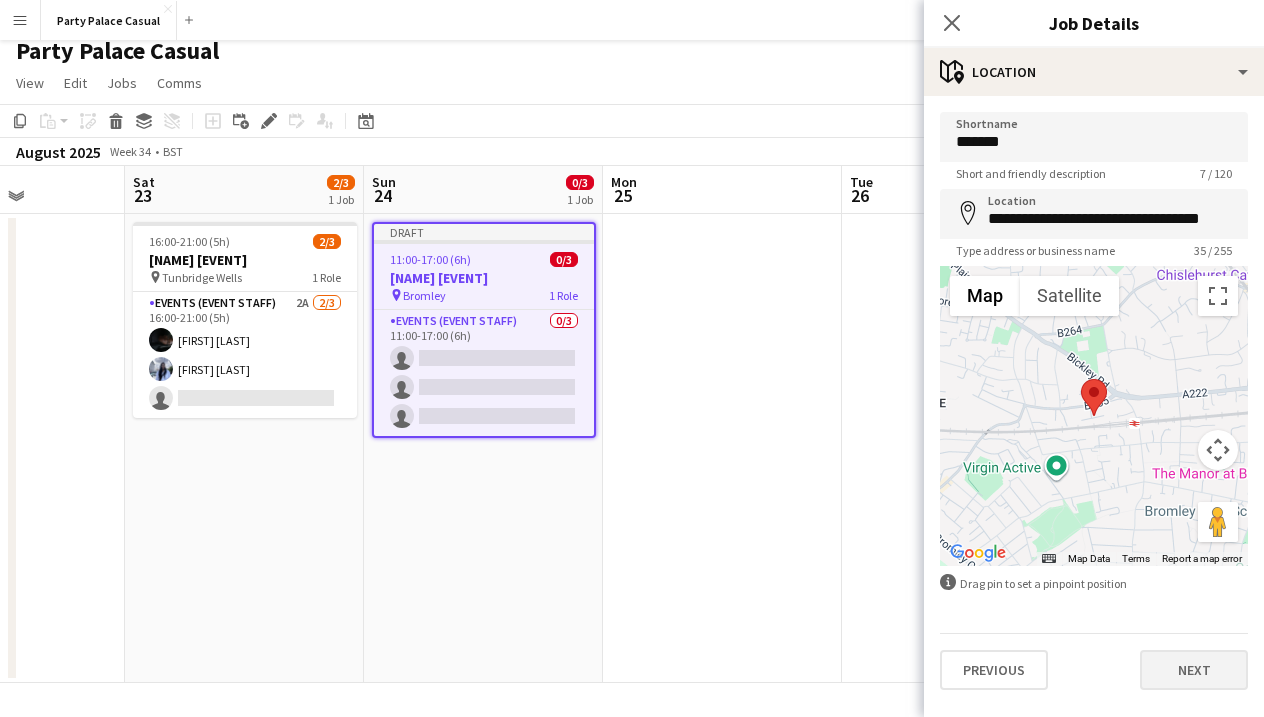 click on "Next" at bounding box center (1194, 670) 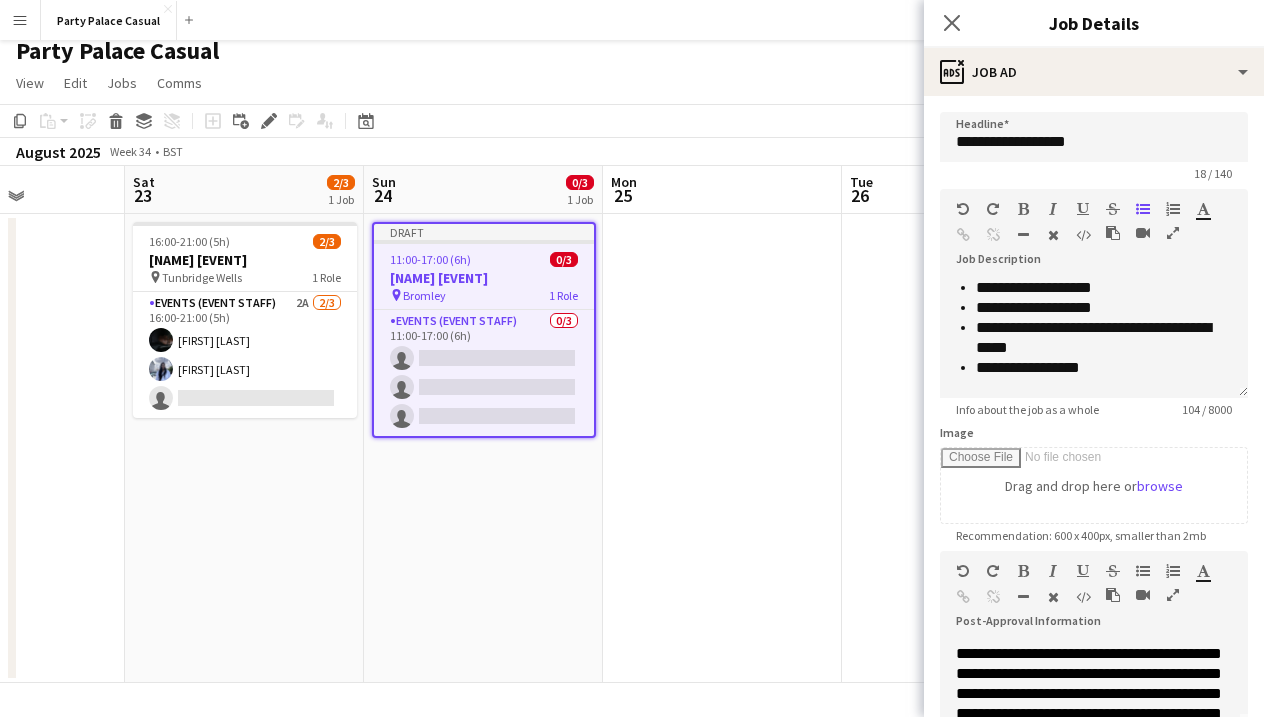 scroll, scrollTop: 85, scrollLeft: 0, axis: vertical 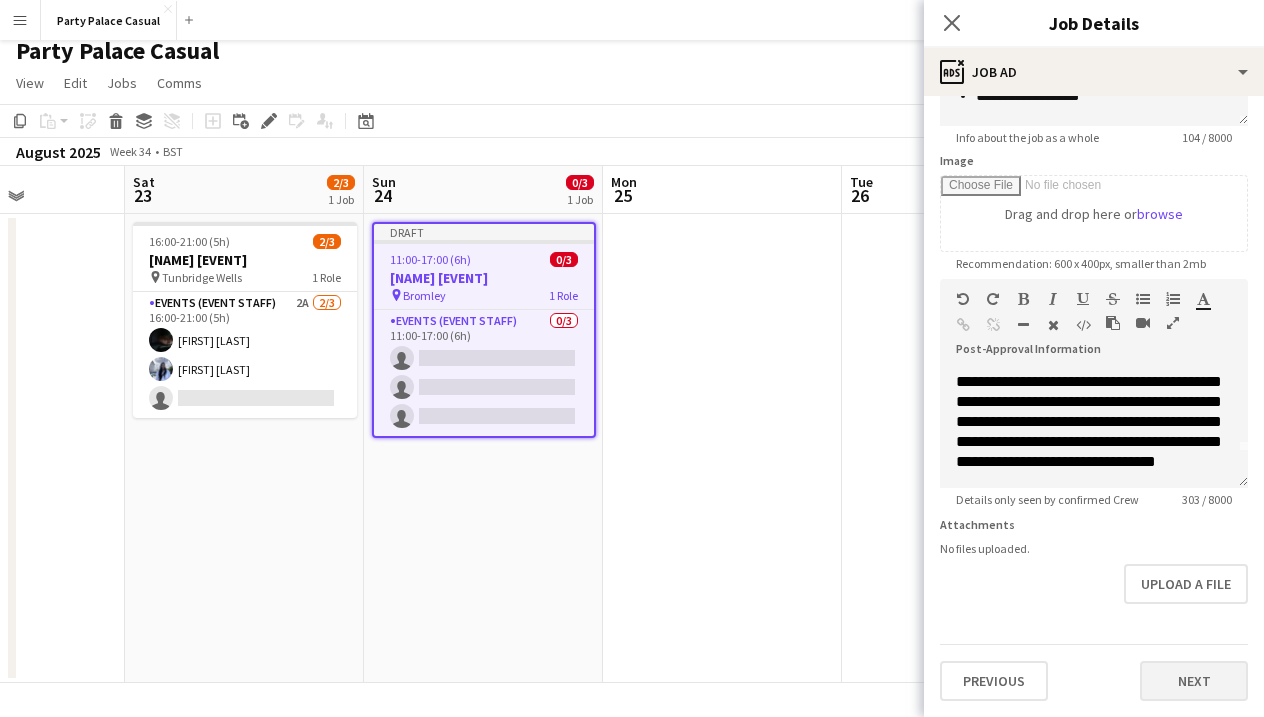 click on "Next" at bounding box center [1194, 681] 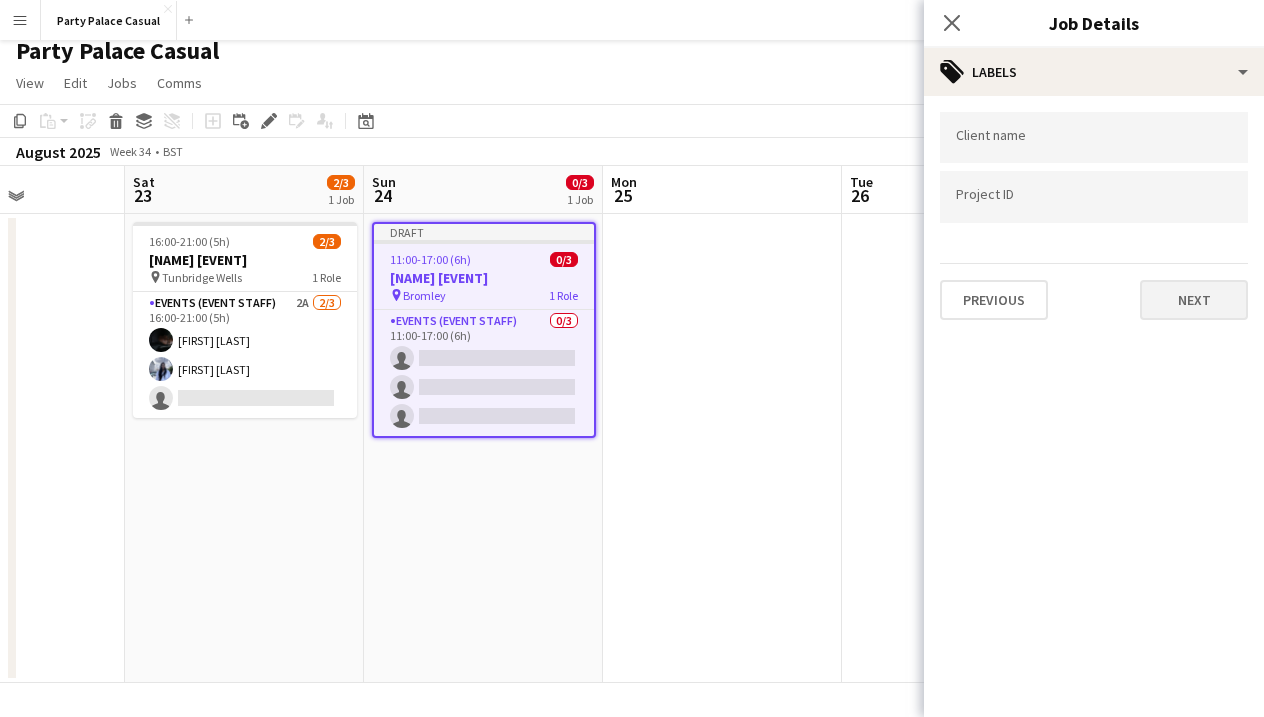 click on "Next" at bounding box center (1194, 300) 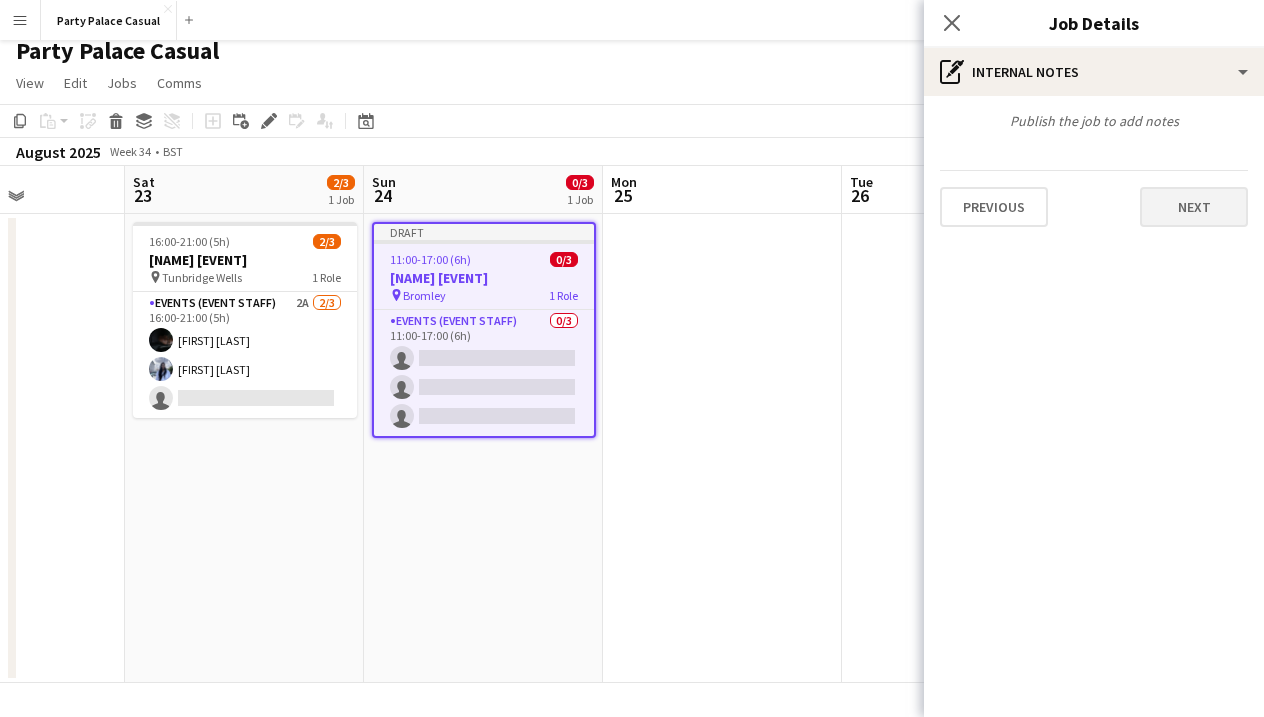 click on "Next" at bounding box center [1194, 207] 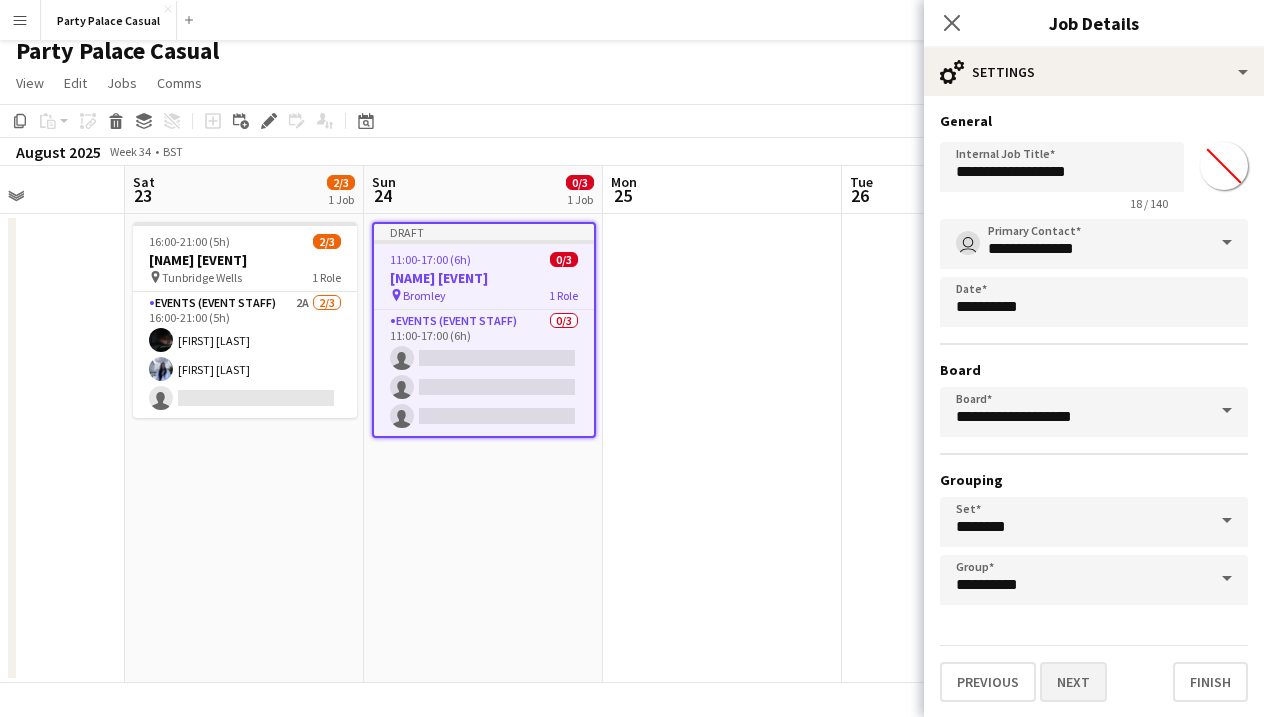 click on "Next" at bounding box center (1073, 682) 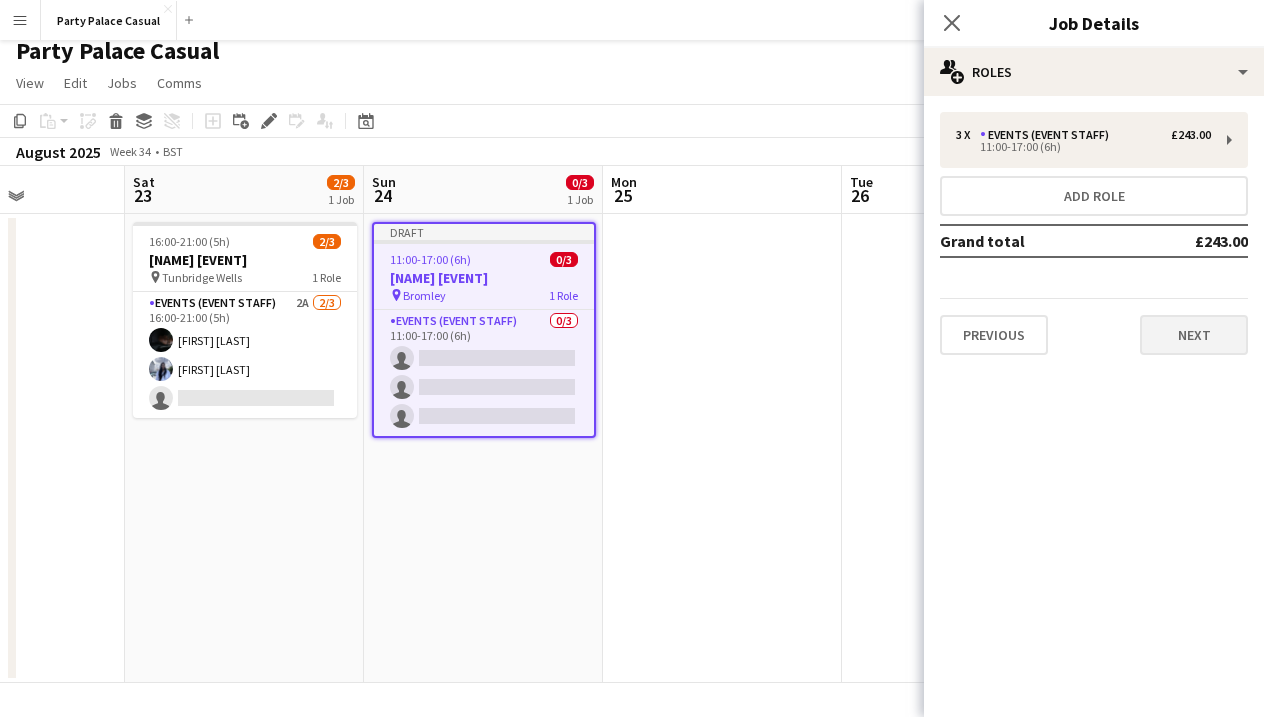 click on "Next" at bounding box center [1194, 335] 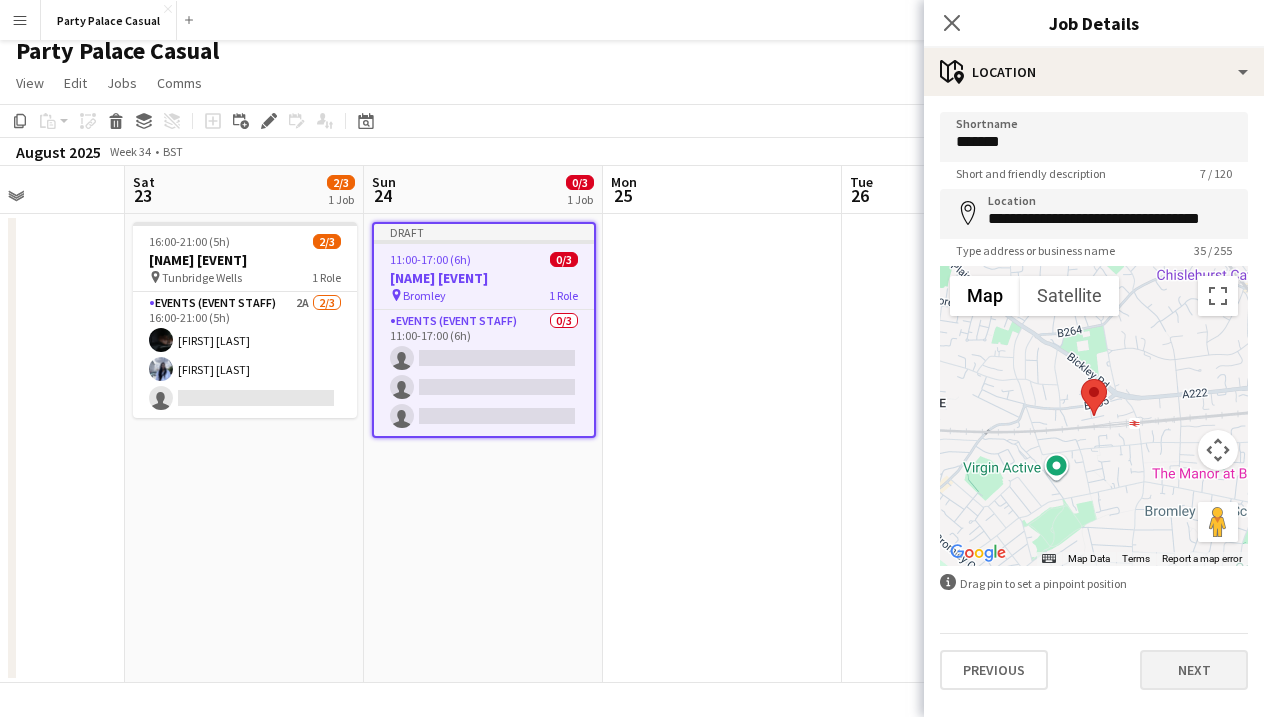 click on "Next" at bounding box center [1194, 670] 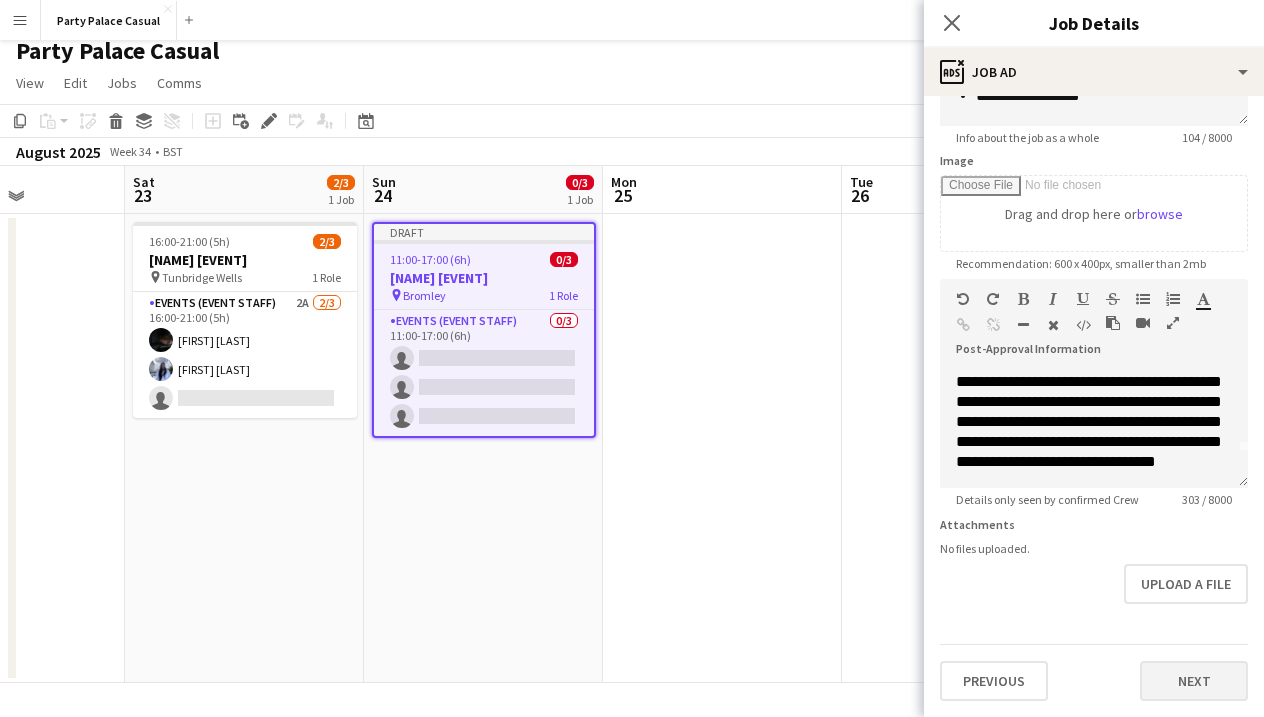 scroll, scrollTop: 272, scrollLeft: 0, axis: vertical 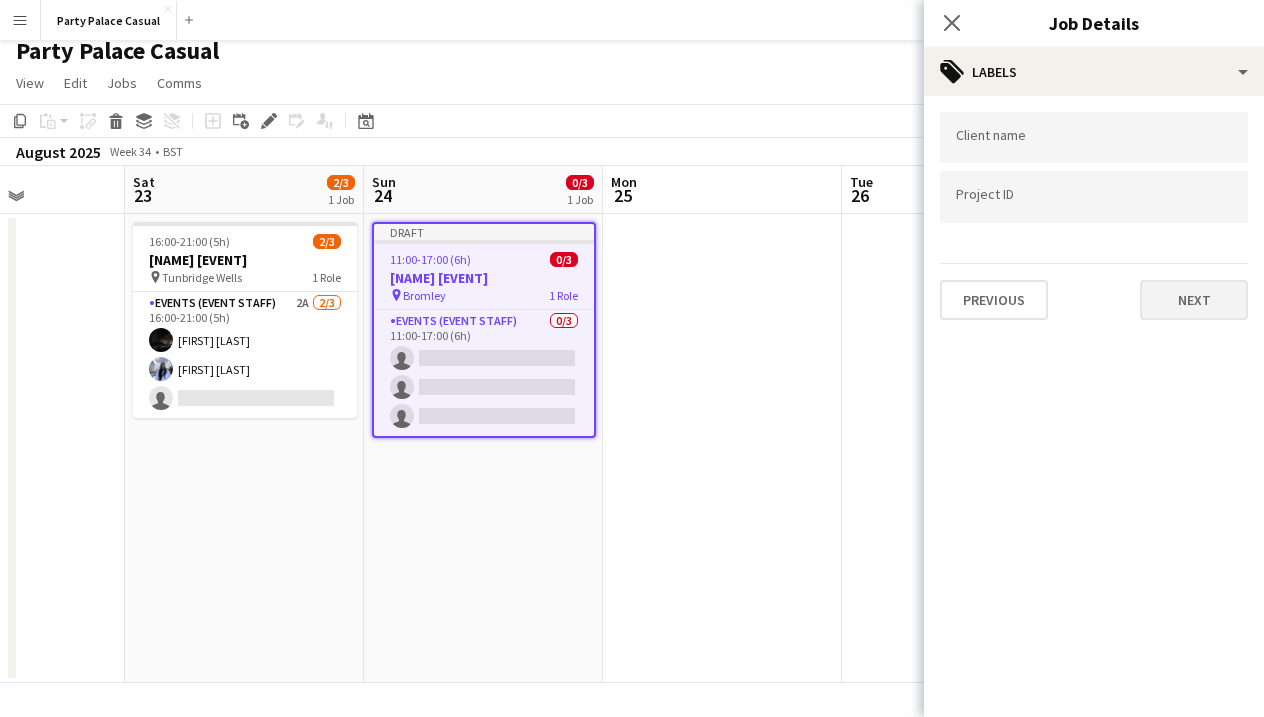 click on "Next" at bounding box center (1194, 300) 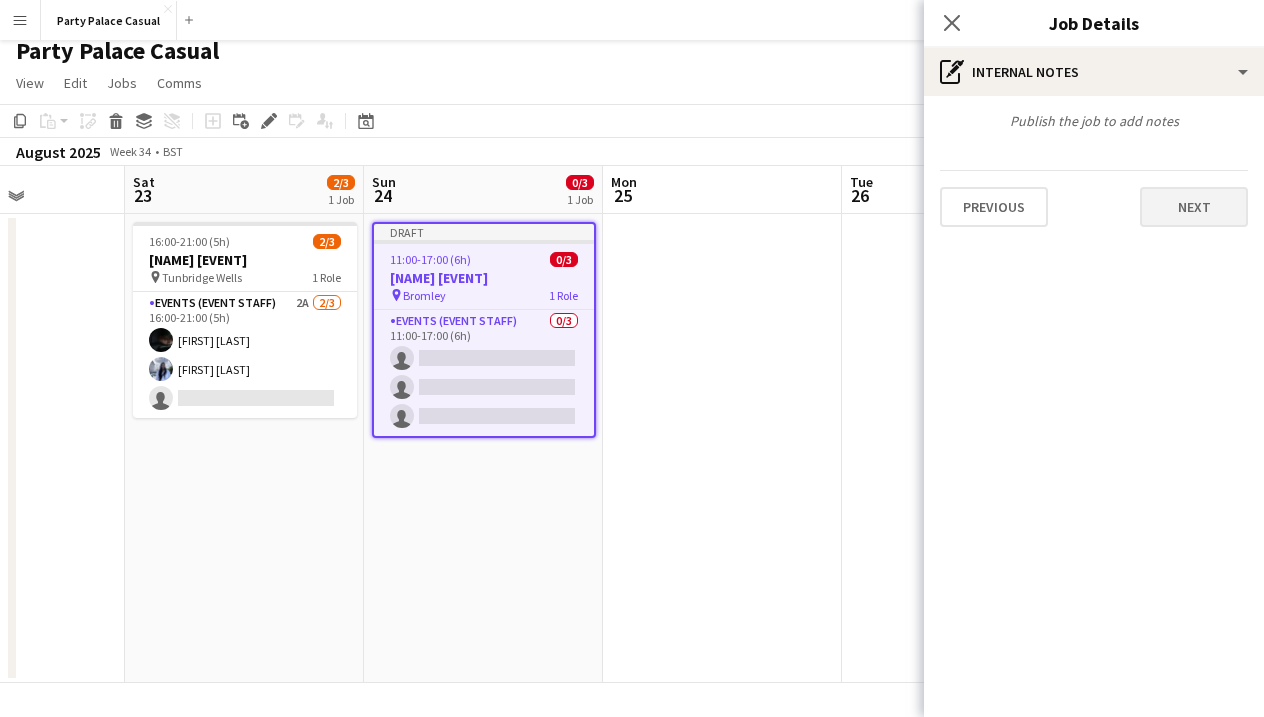 click on "Next" at bounding box center [1194, 207] 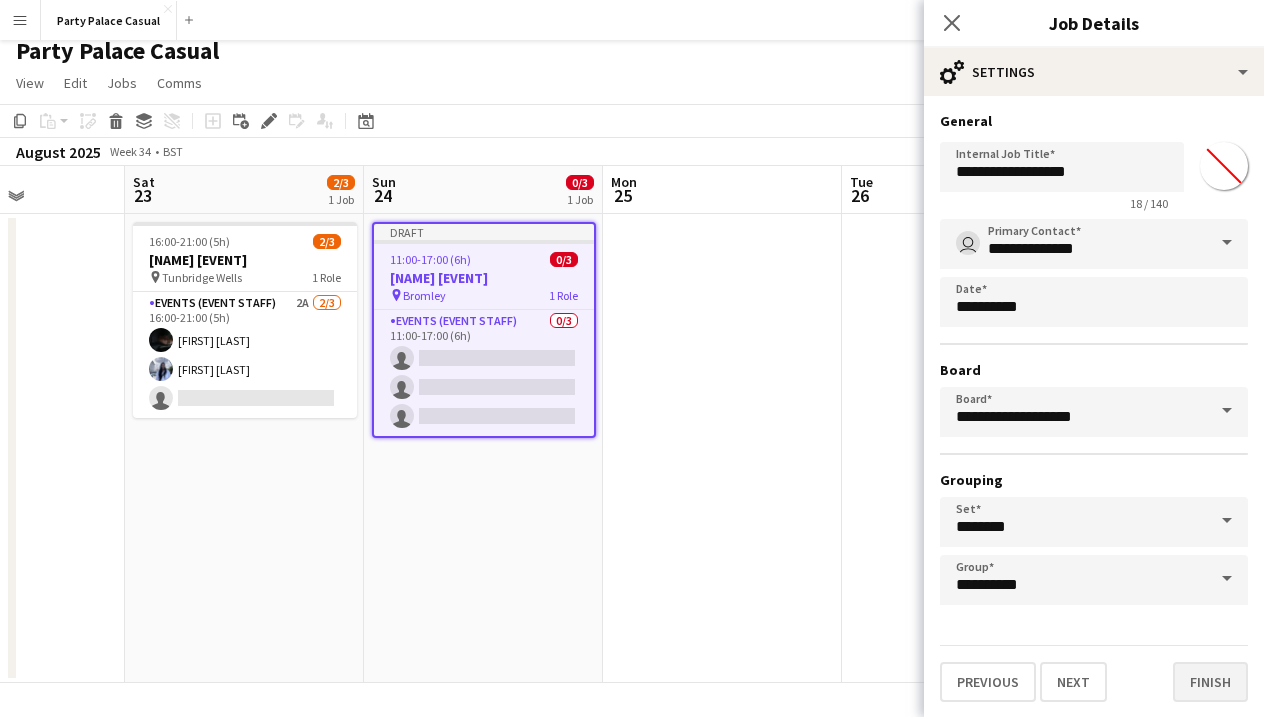 click on "Finish" at bounding box center (1210, 682) 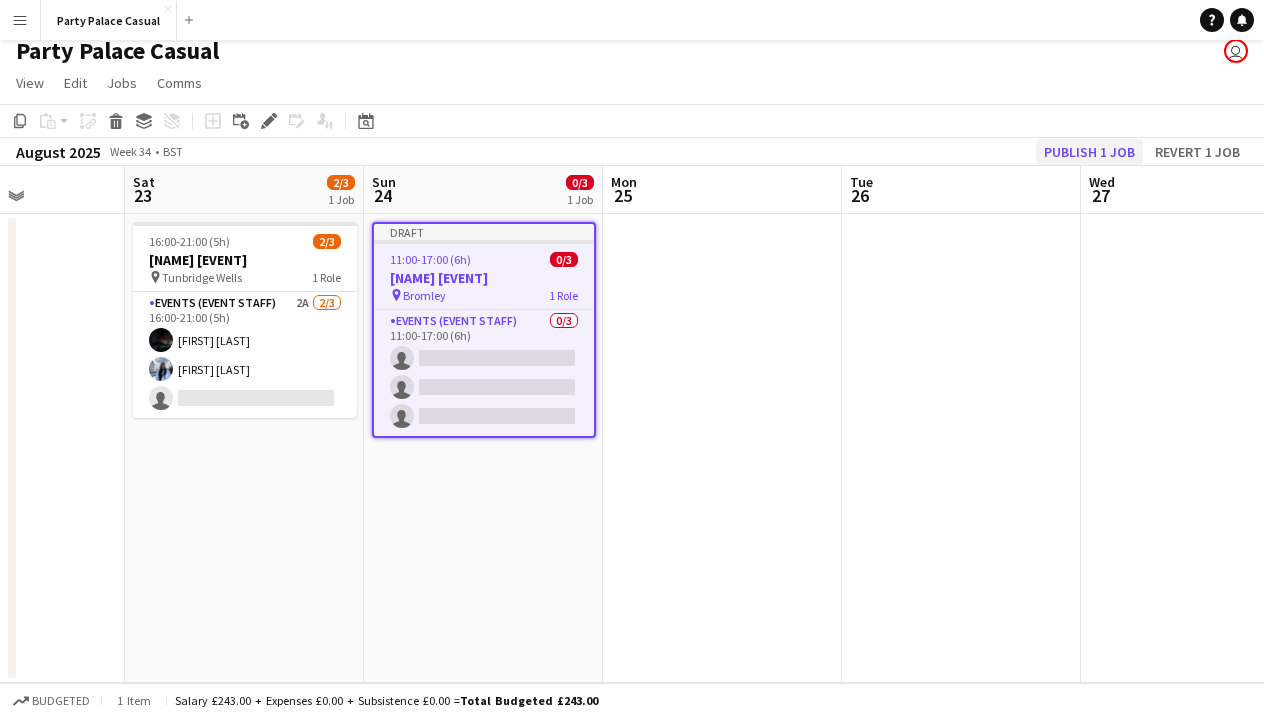 click on "Publish 1 job" 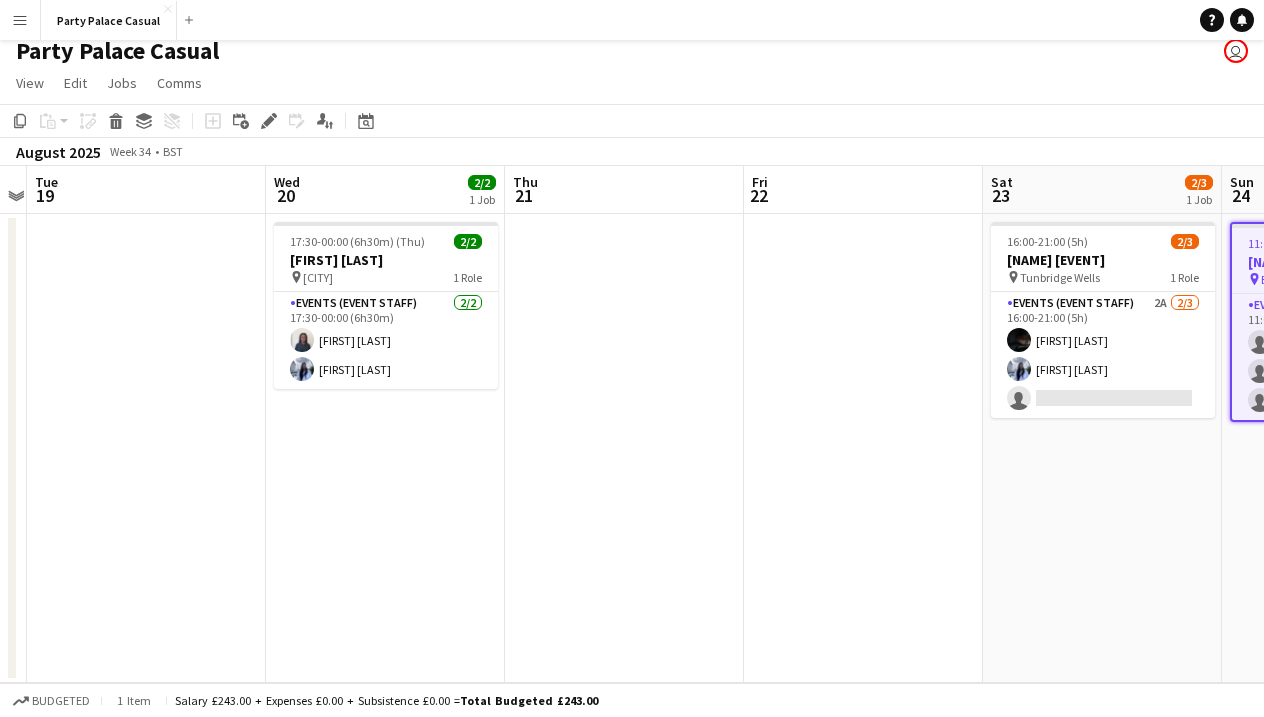 scroll, scrollTop: 0, scrollLeft: 676, axis: horizontal 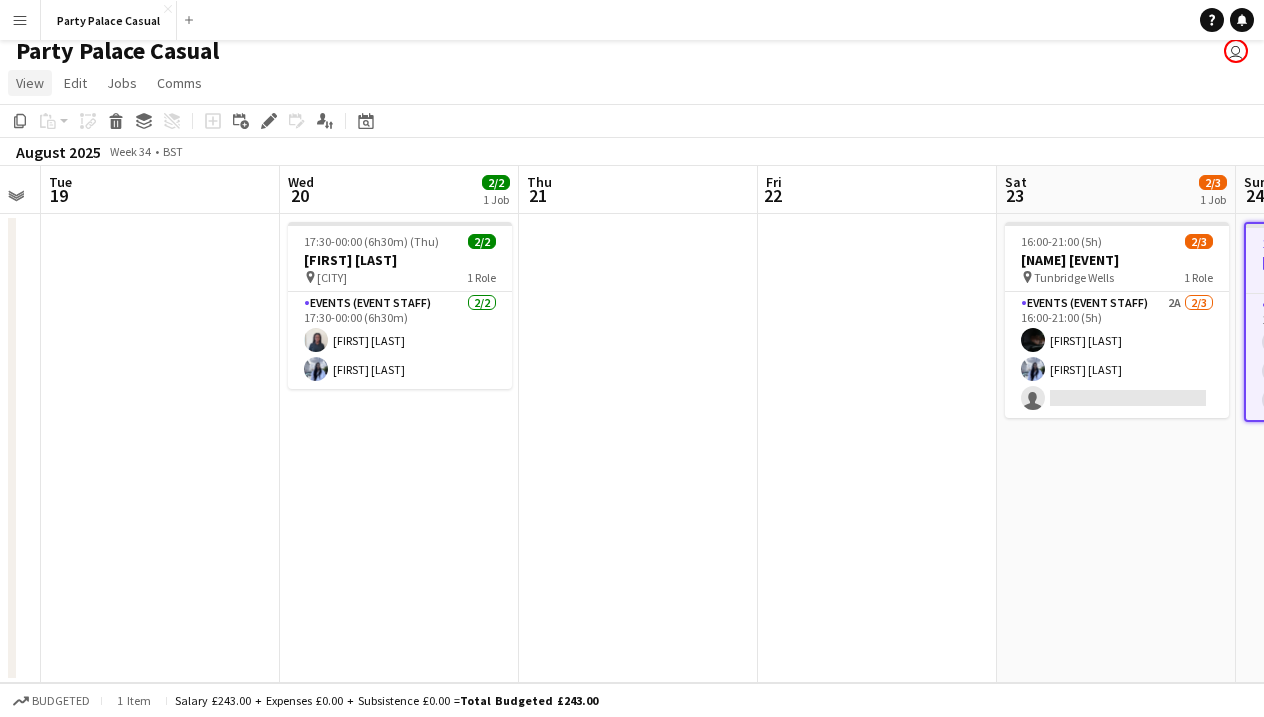 click on "View" 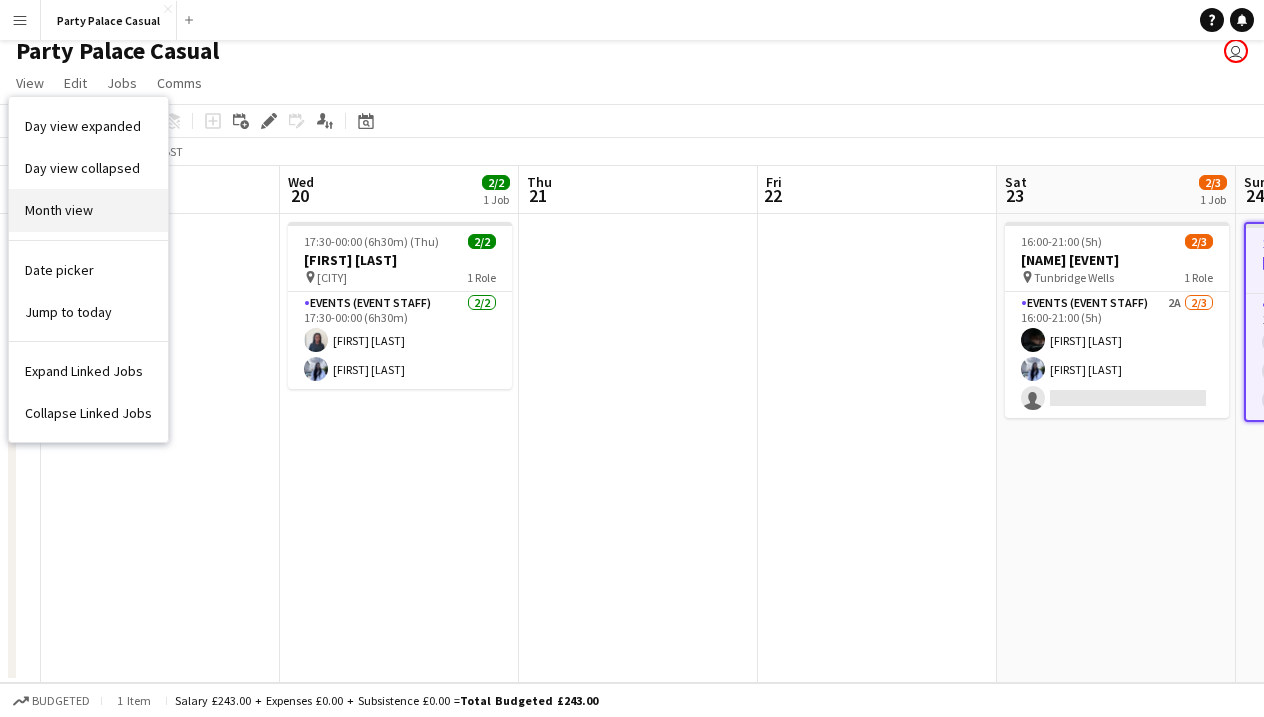 click on "Month view" at bounding box center (59, 210) 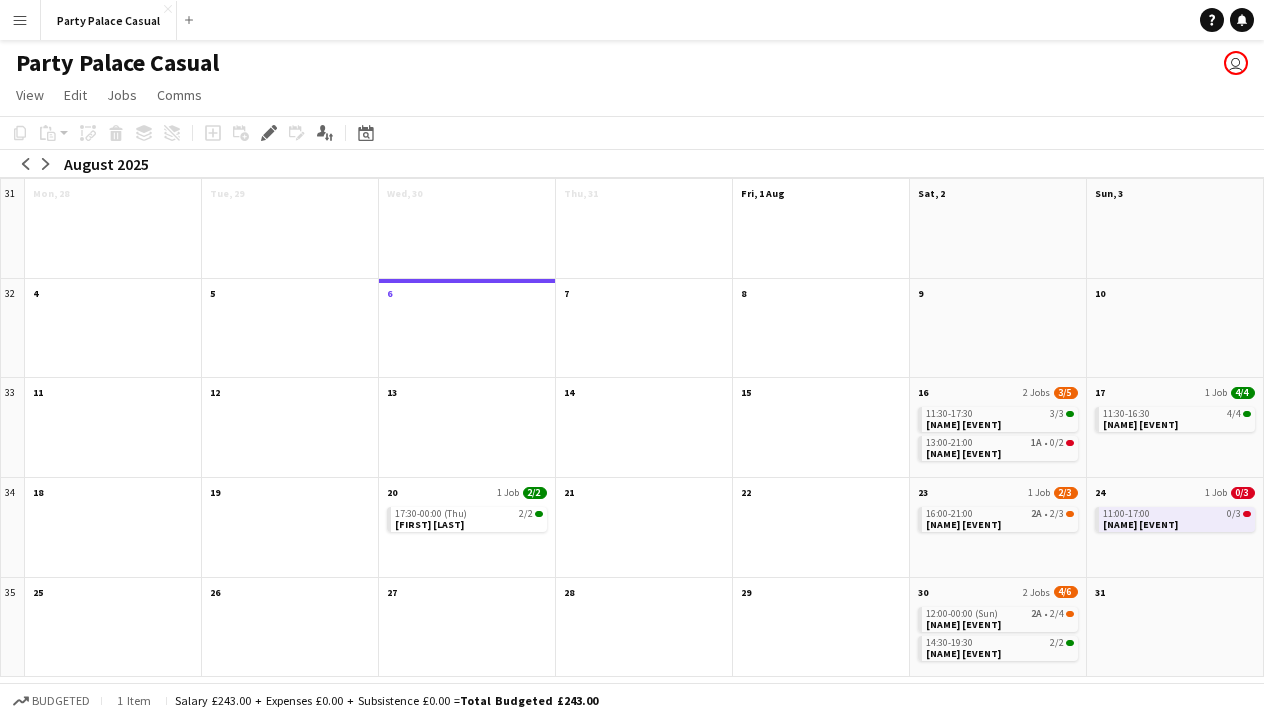 scroll, scrollTop: 0, scrollLeft: 0, axis: both 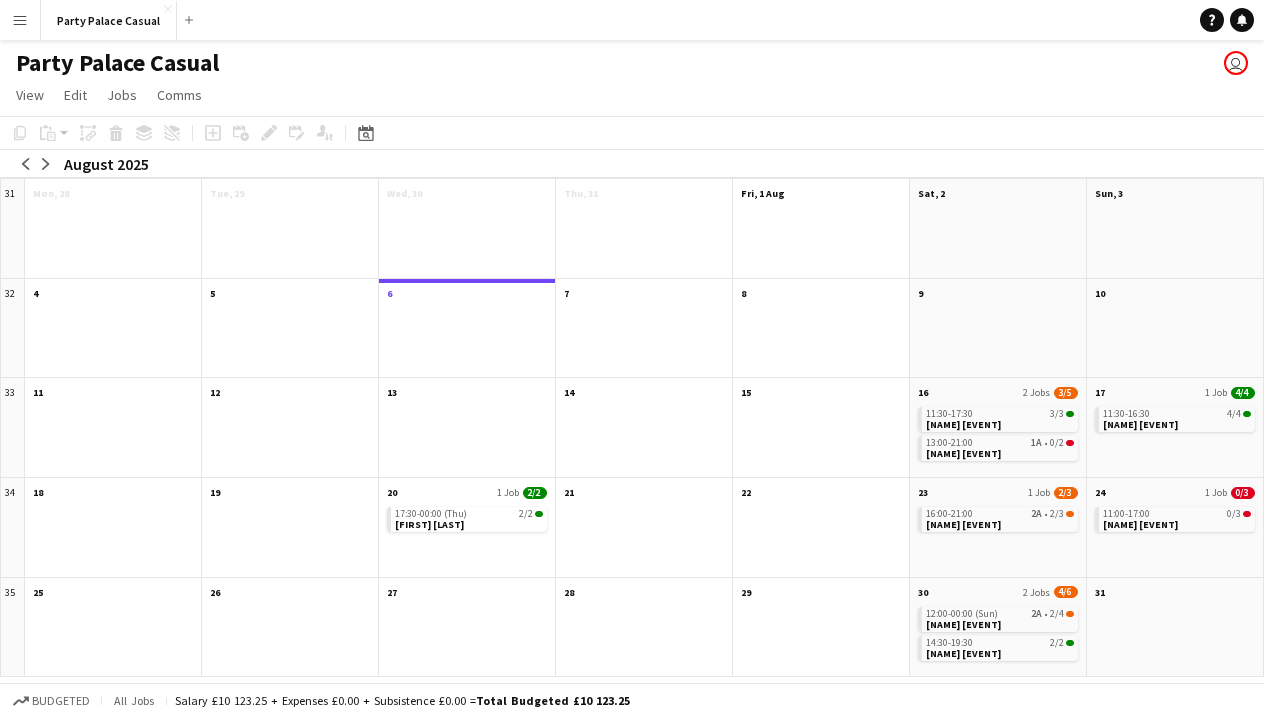 click 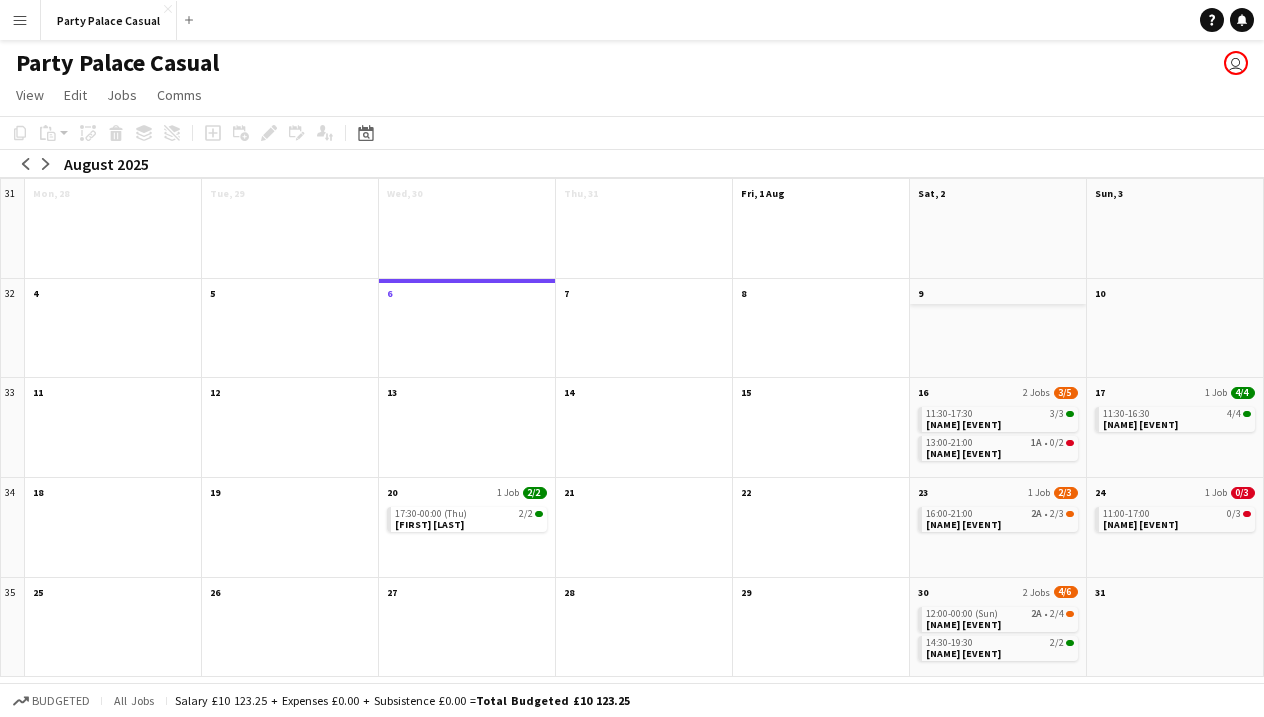 click on "9" 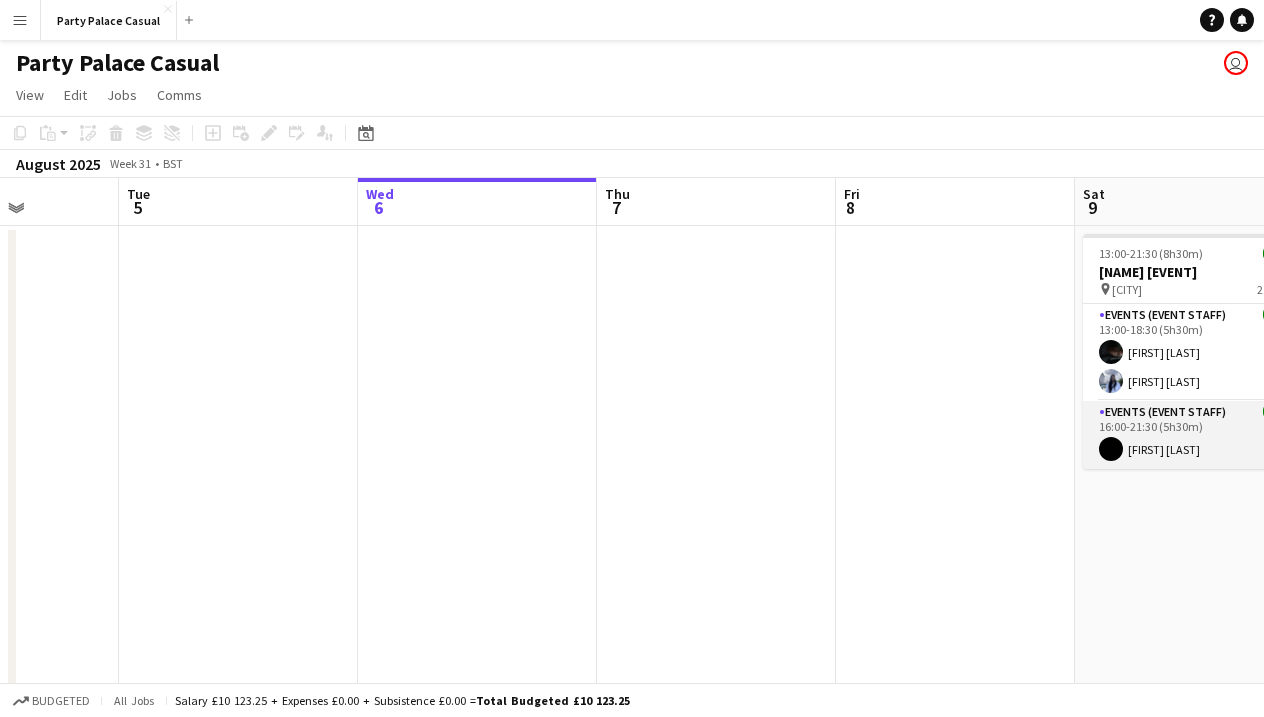 scroll, scrollTop: 0, scrollLeft: 741, axis: horizontal 